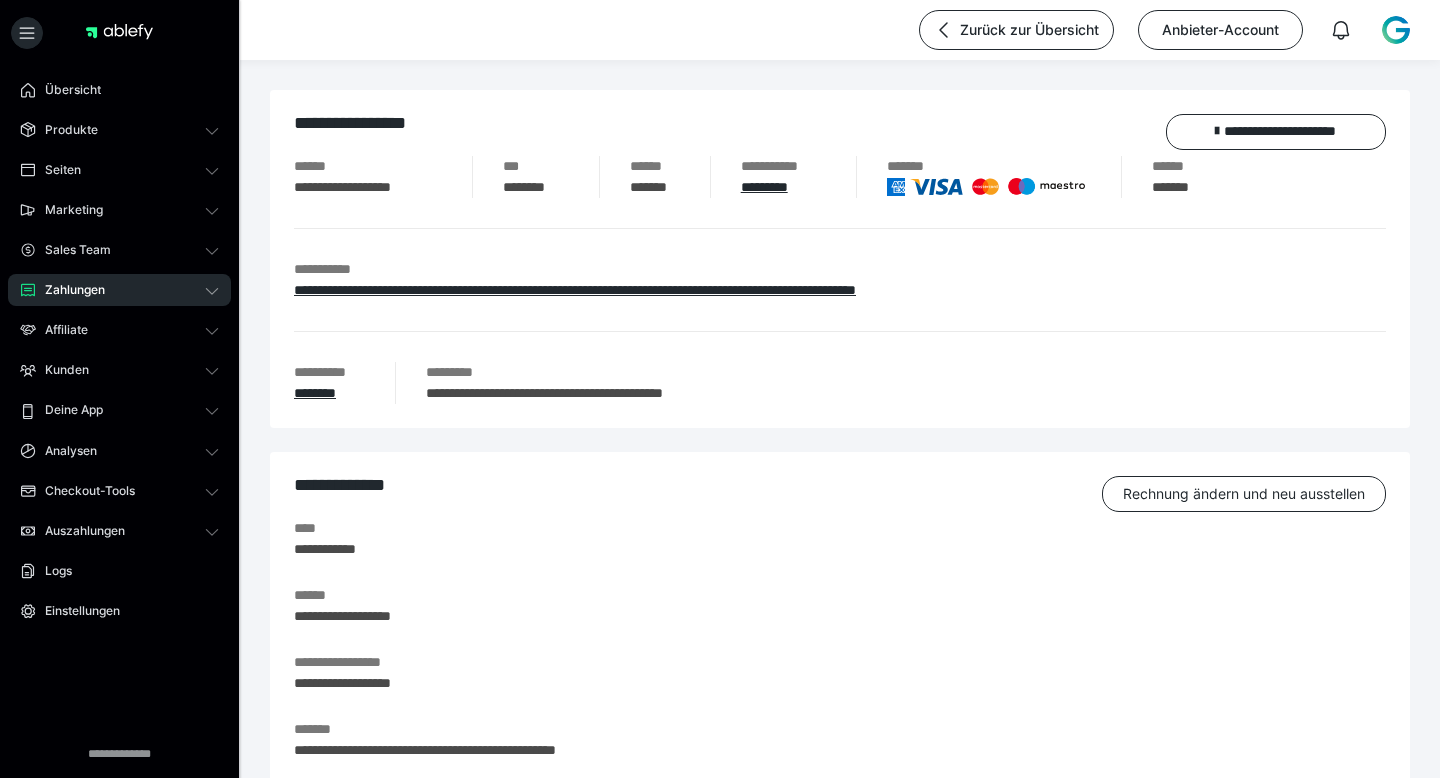 scroll, scrollTop: 0, scrollLeft: 0, axis: both 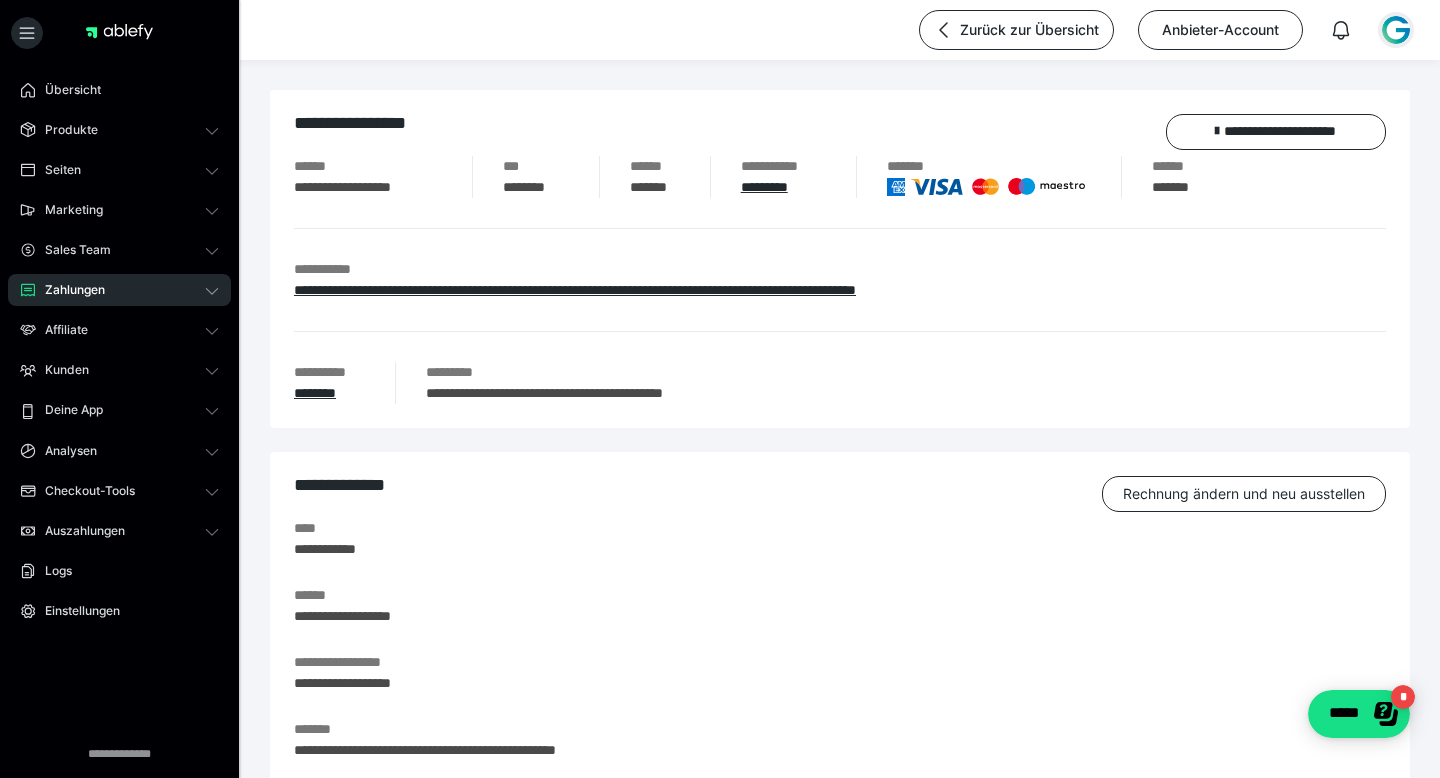 click at bounding box center (1396, 30) 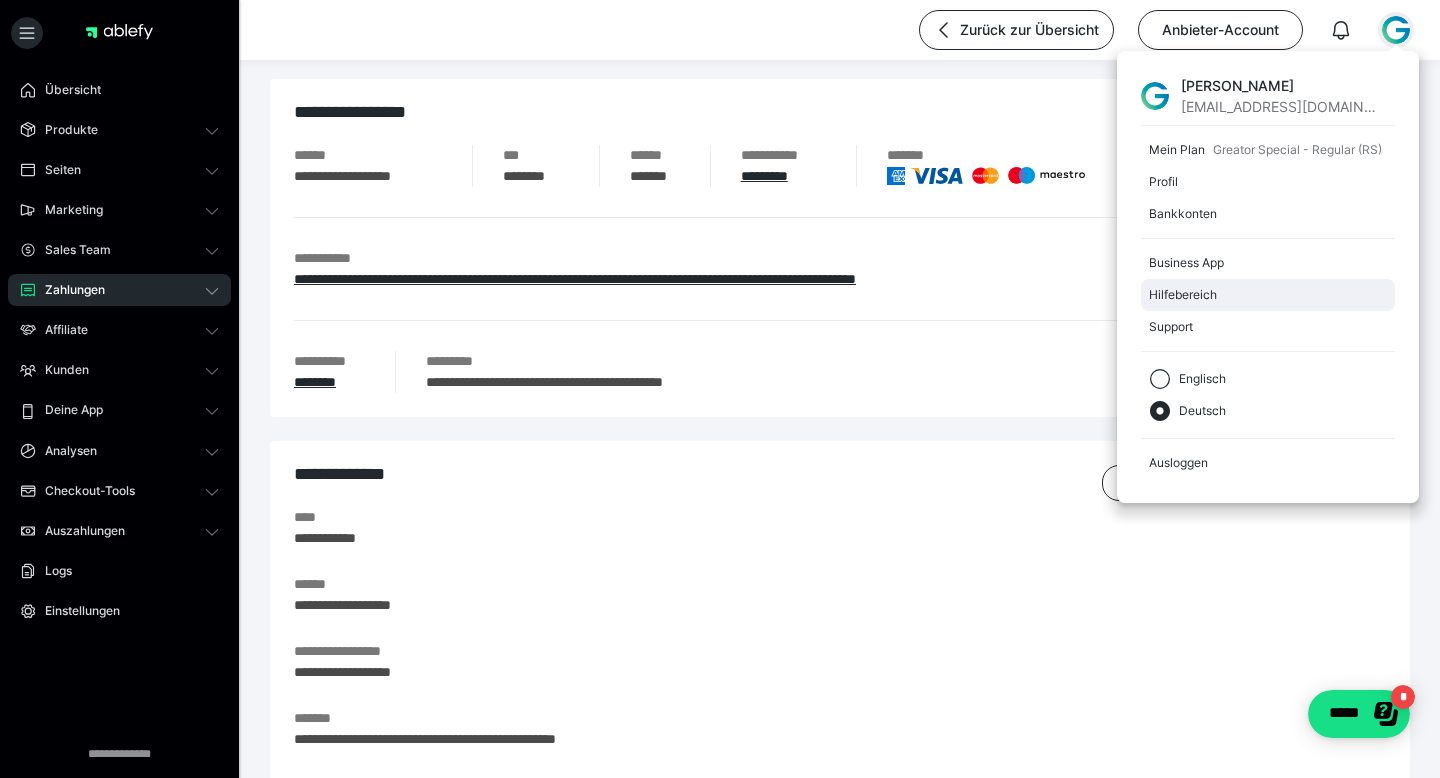 scroll, scrollTop: 12, scrollLeft: 0, axis: vertical 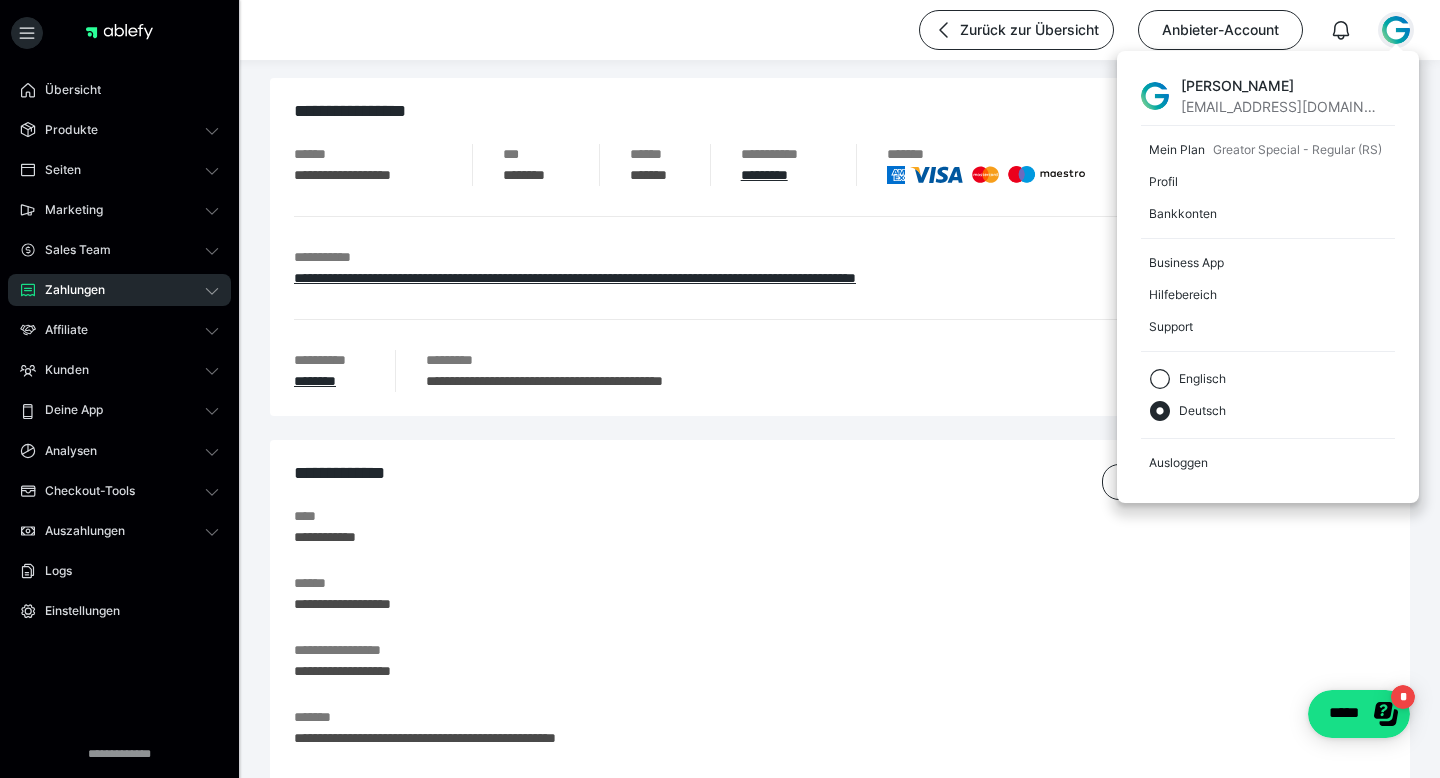 click on "Zahlungen" at bounding box center [119, 290] 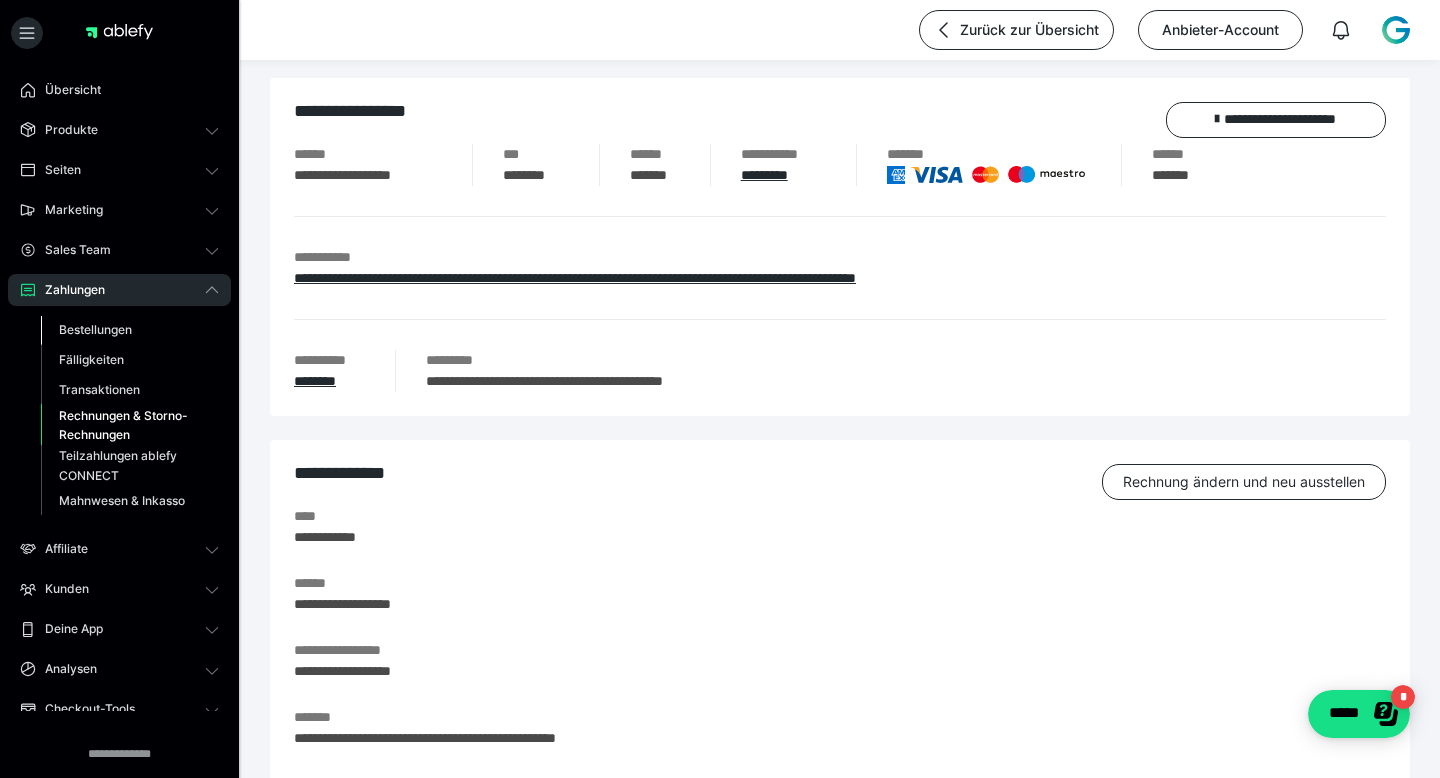 click on "Bestellungen" at bounding box center [95, 329] 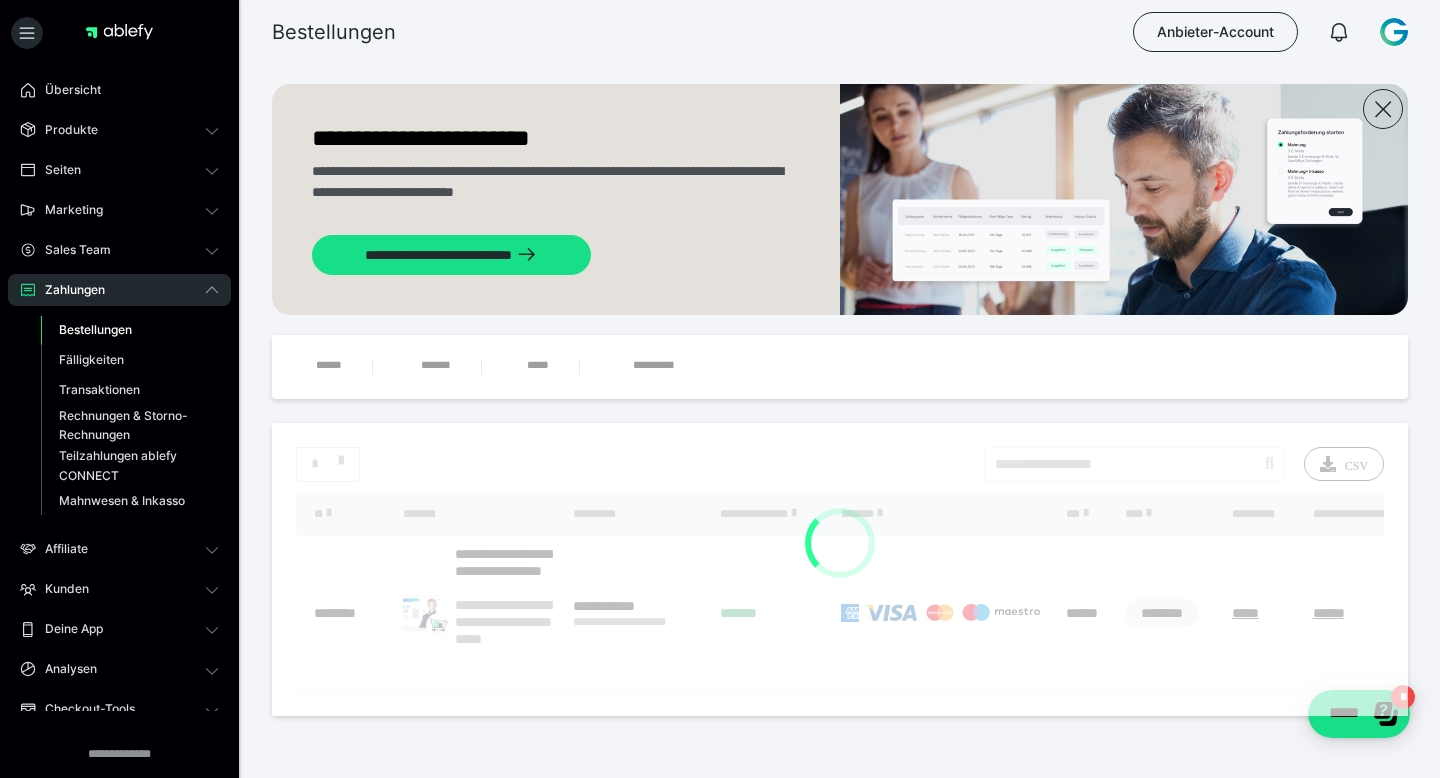 scroll, scrollTop: 0, scrollLeft: 0, axis: both 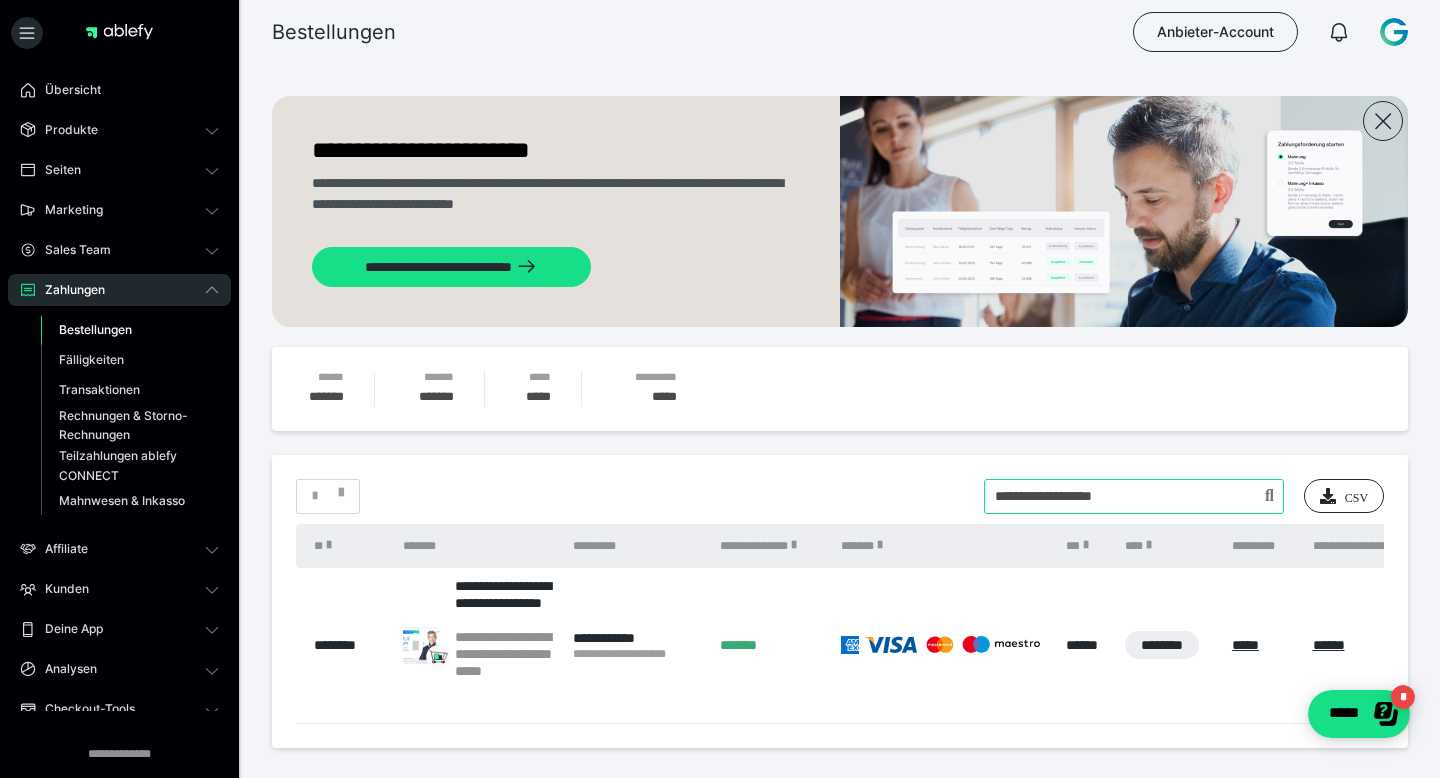 drag, startPoint x: 1156, startPoint y: 497, endPoint x: 946, endPoint y: 504, distance: 210.11664 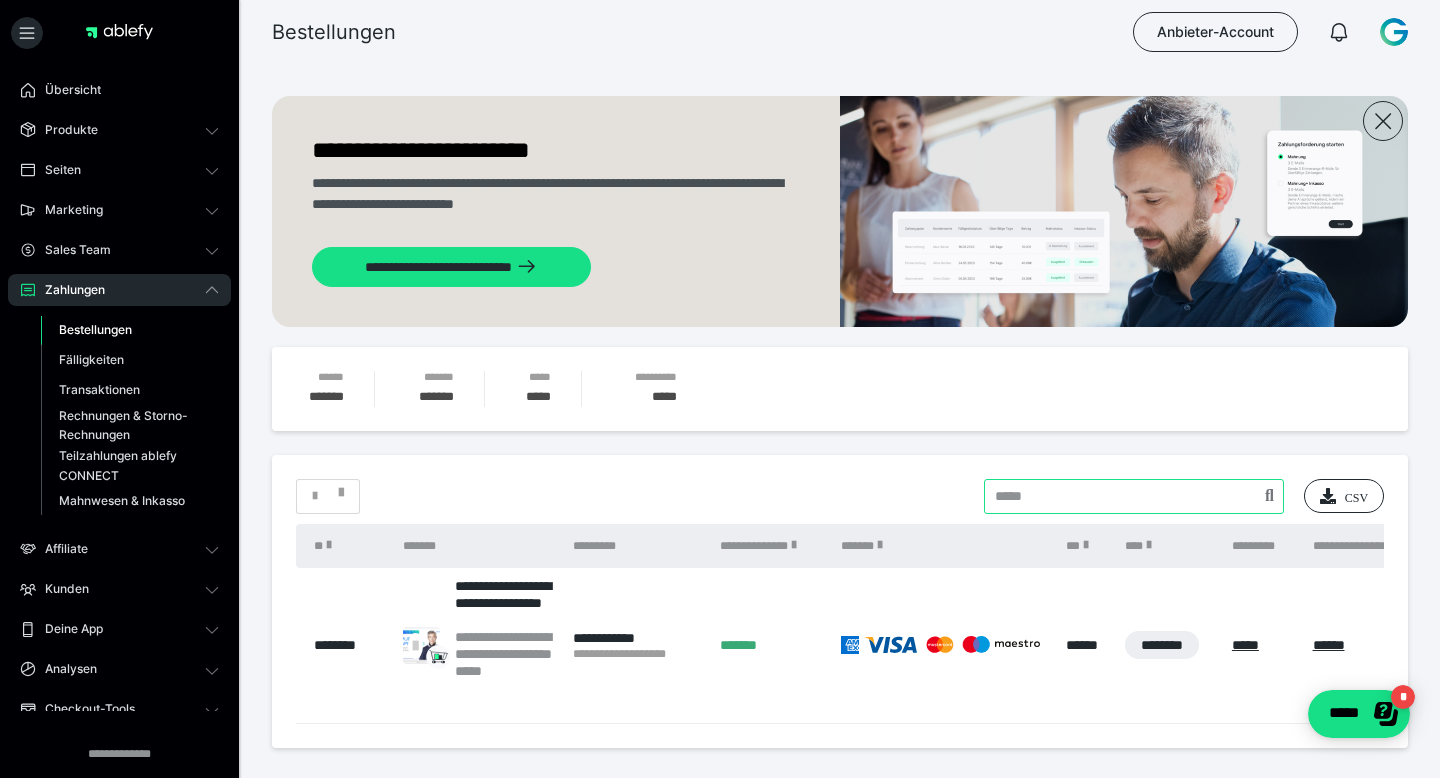 paste on "**********" 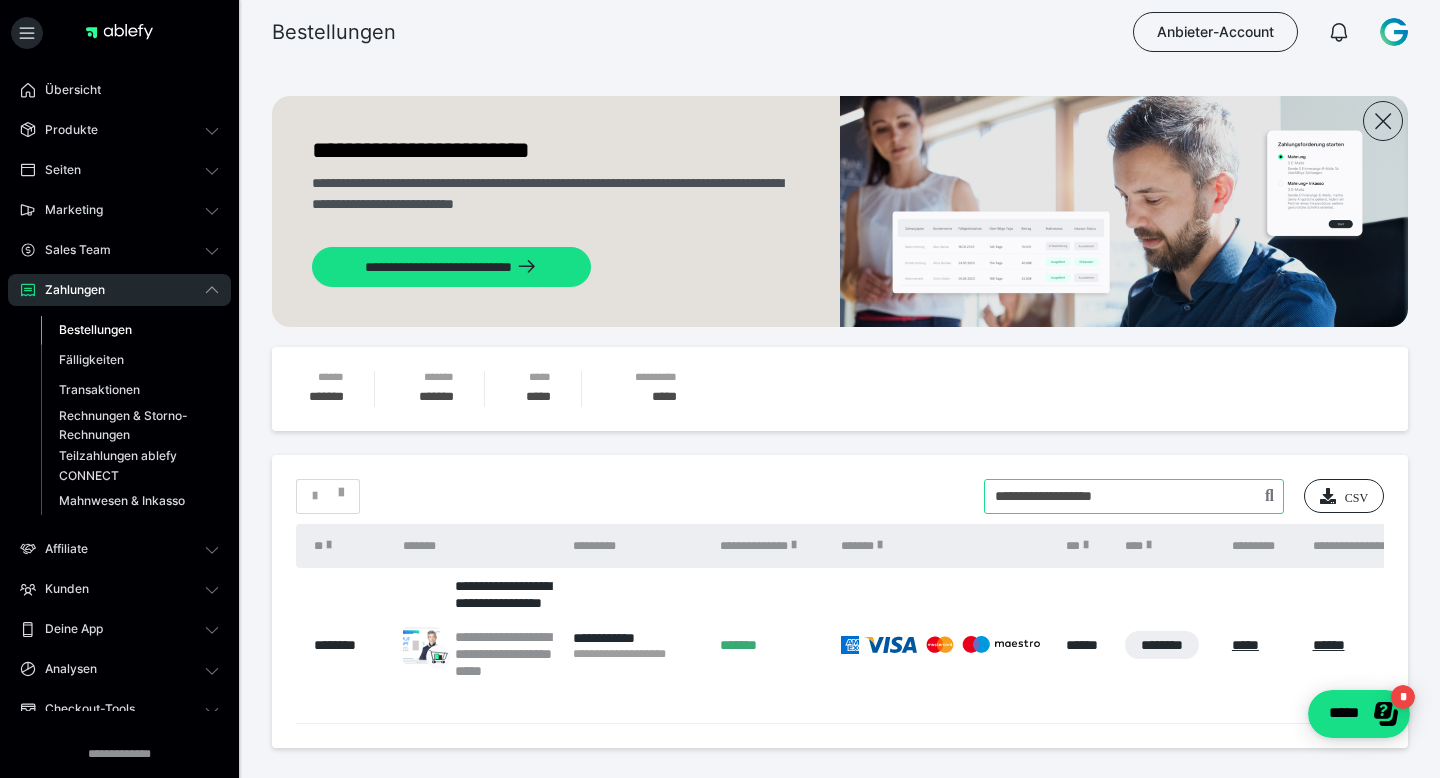 type on "**********" 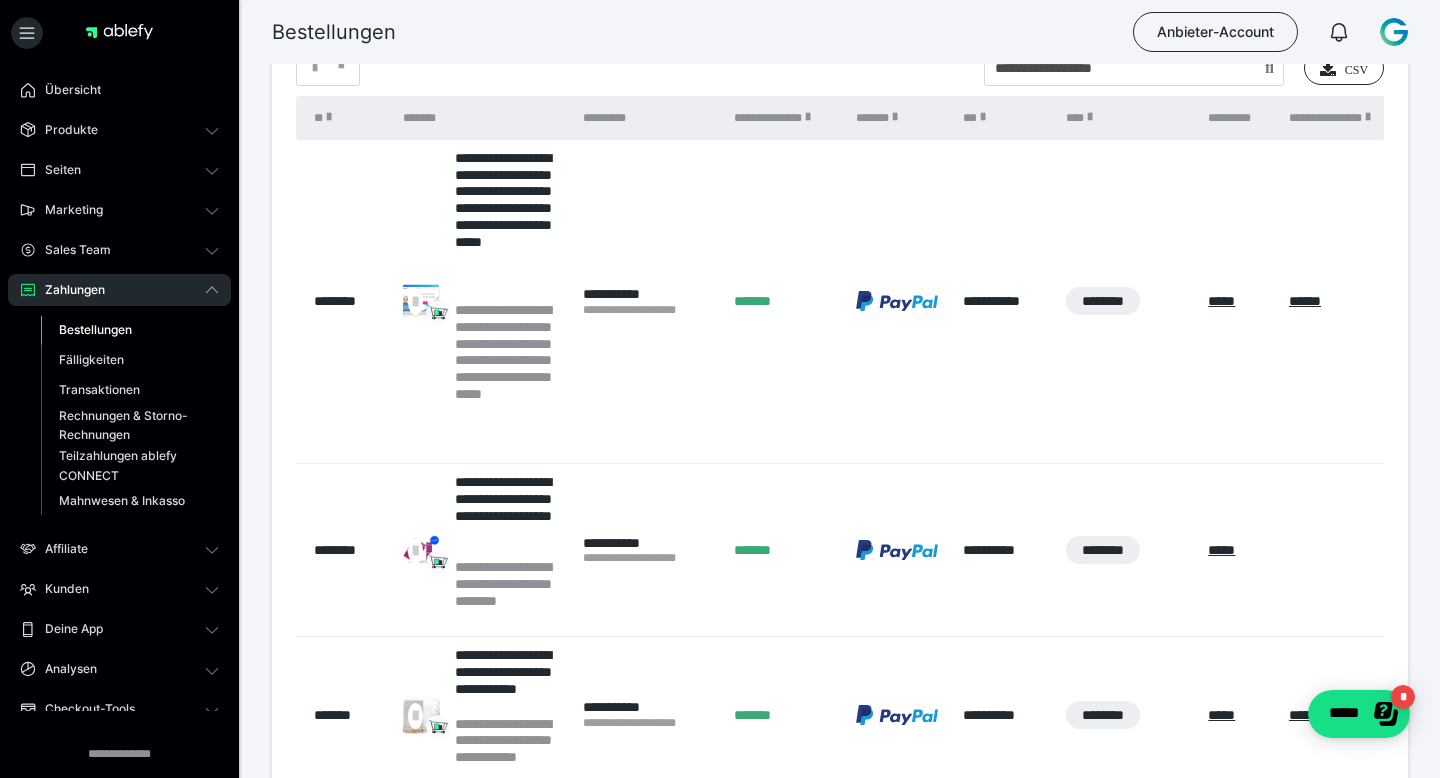 scroll, scrollTop: 446, scrollLeft: 0, axis: vertical 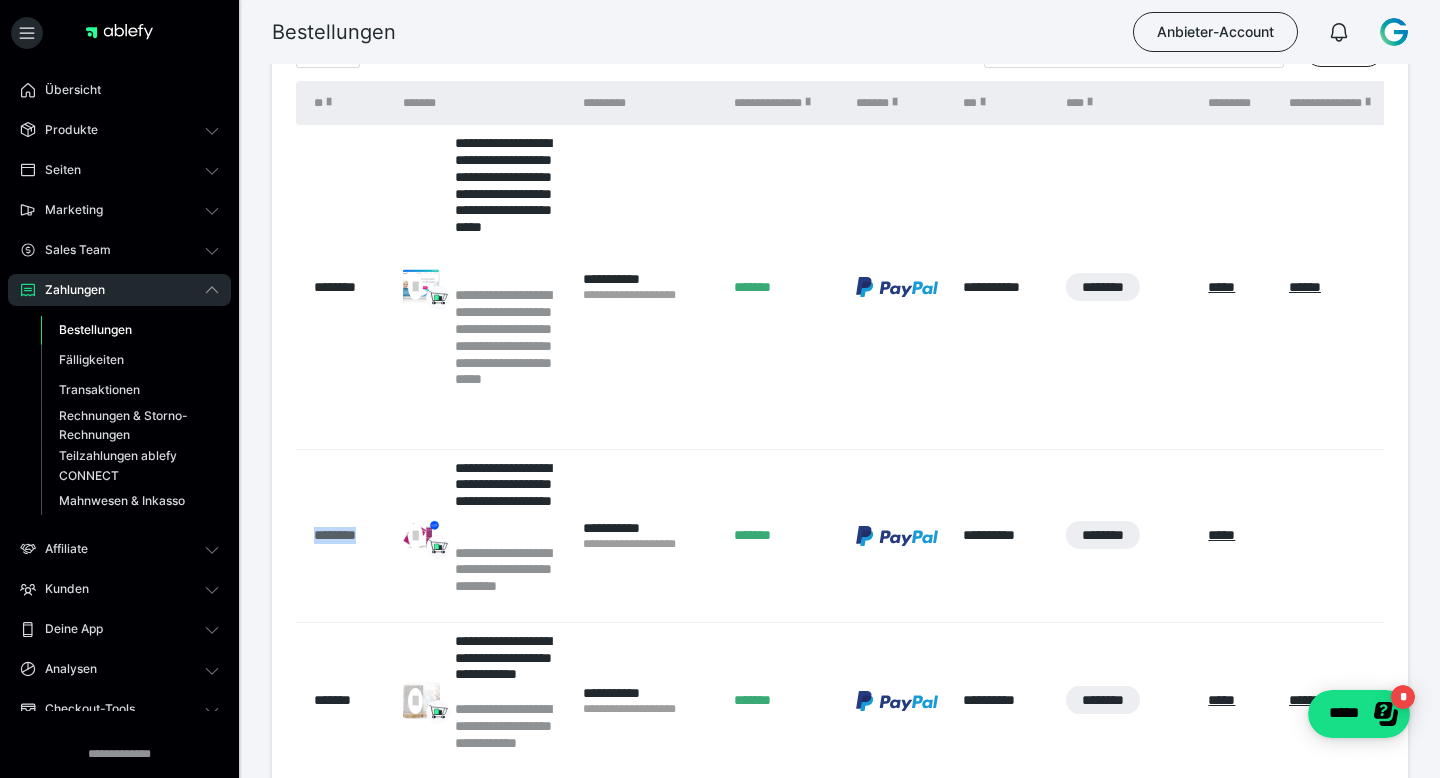click on "********" at bounding box center [348, 535] 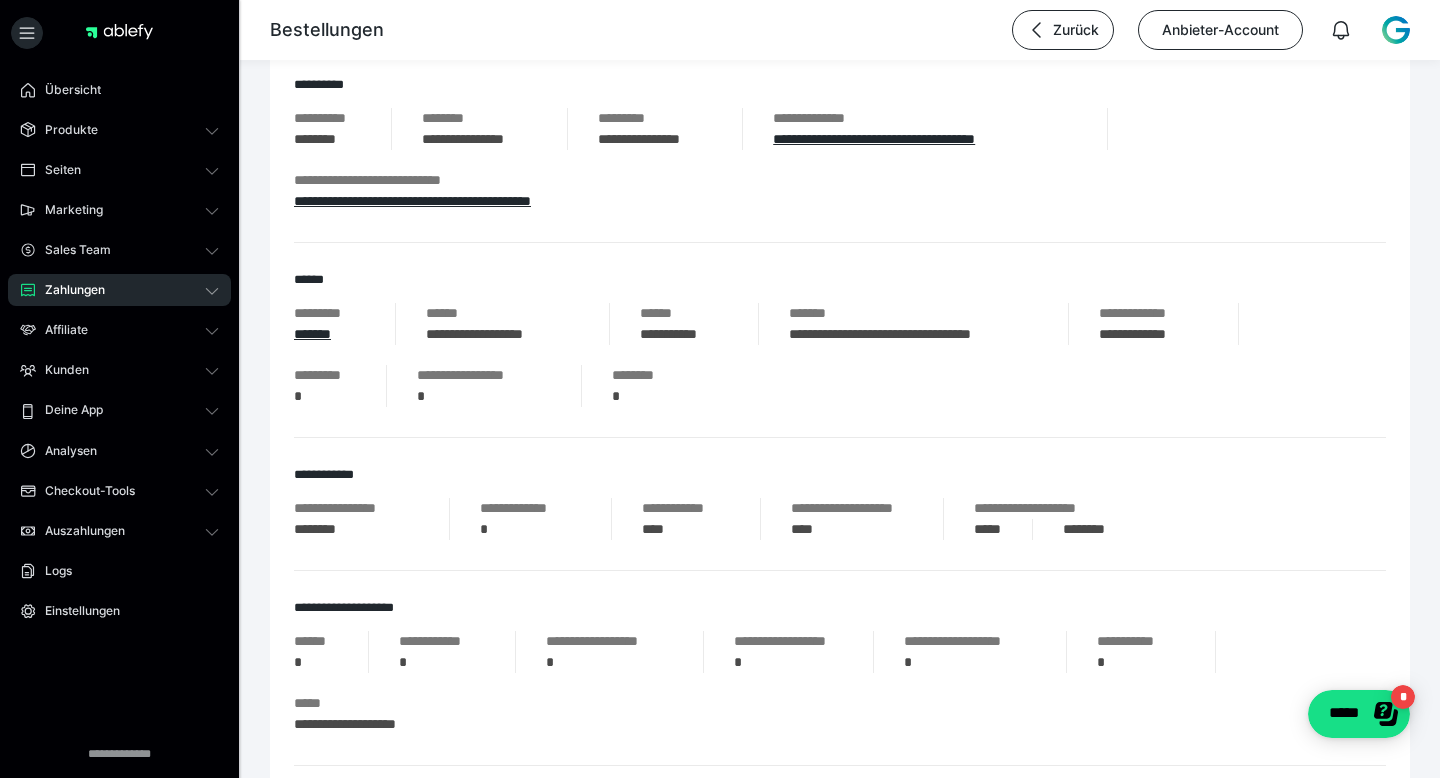 scroll, scrollTop: 302, scrollLeft: 0, axis: vertical 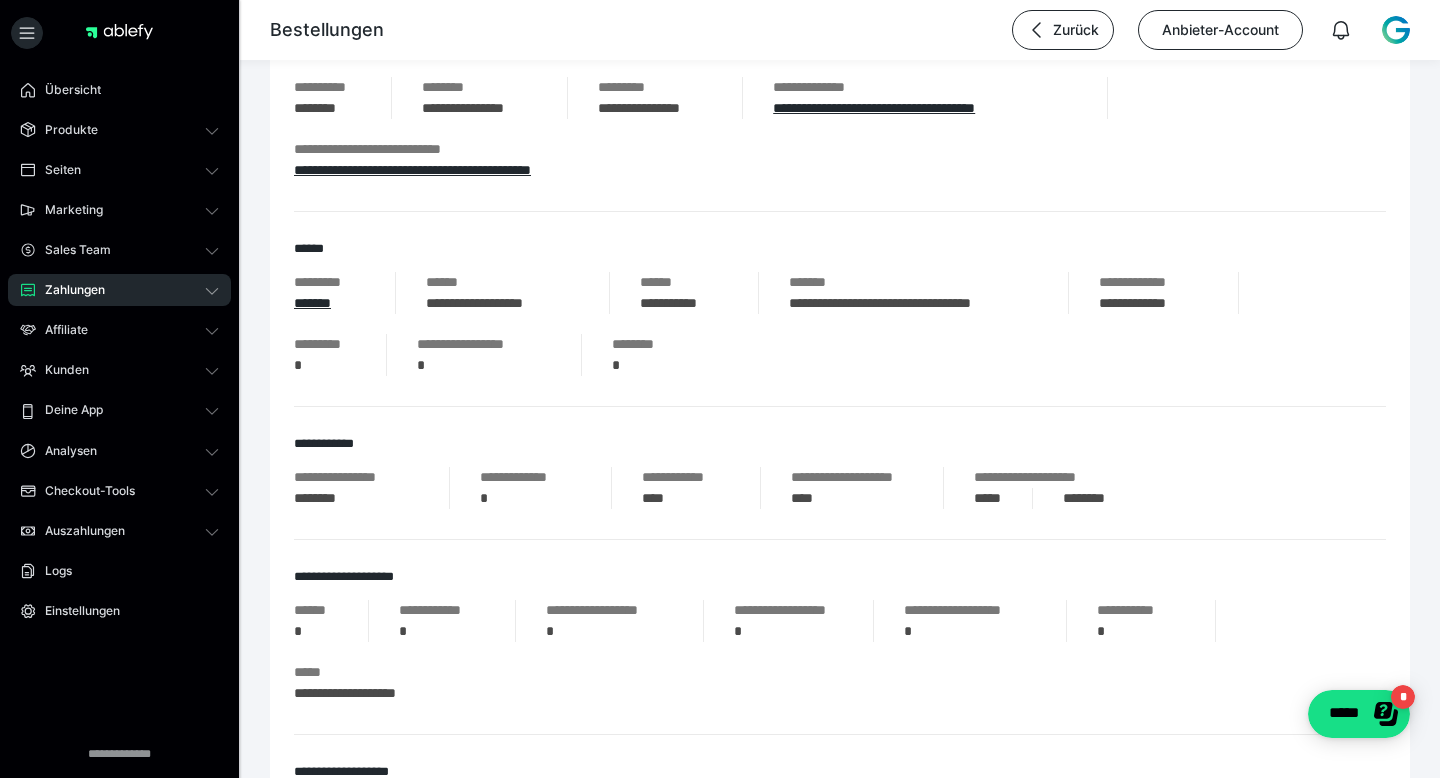 click on "**********" at bounding box center (913, 303) 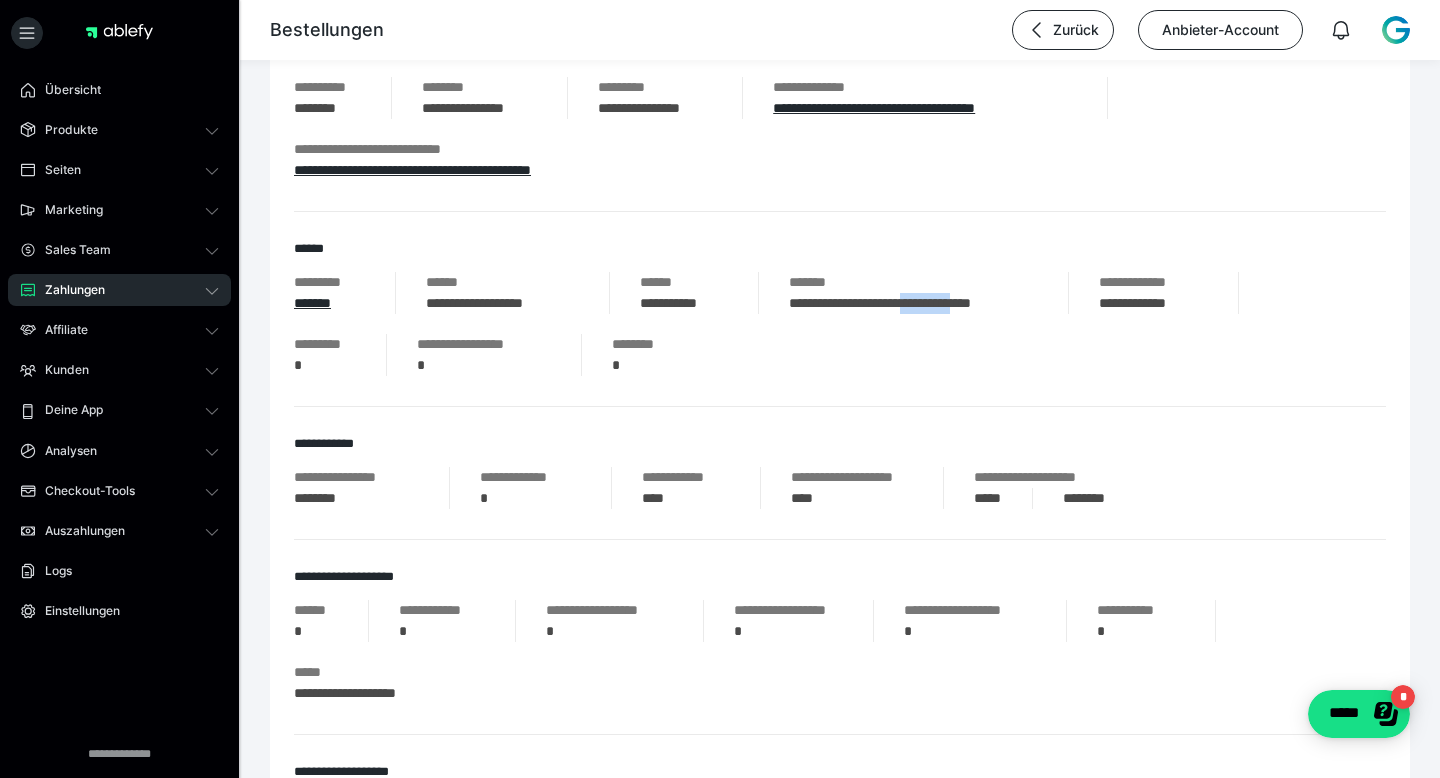 click on "**********" at bounding box center (913, 303) 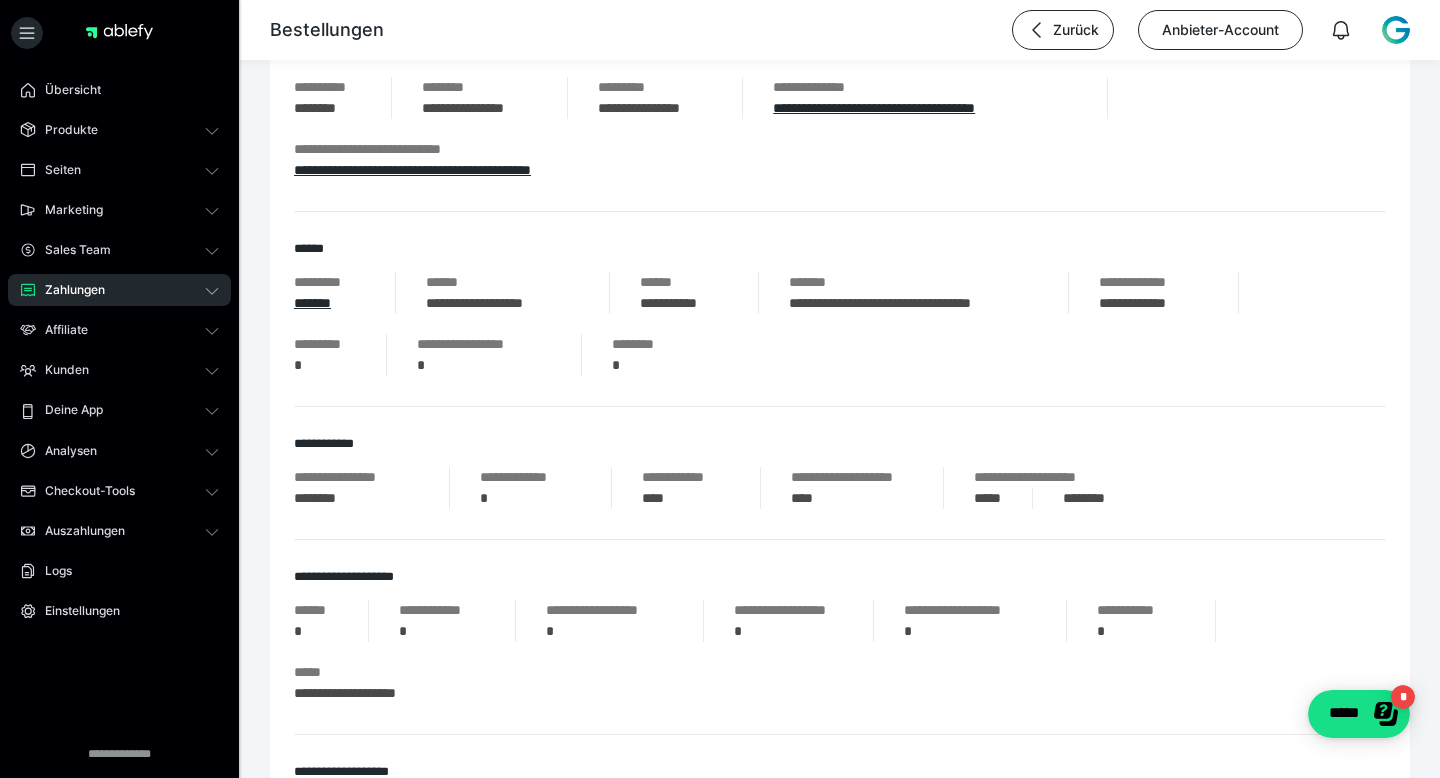 click on "**********" at bounding box center [913, 303] 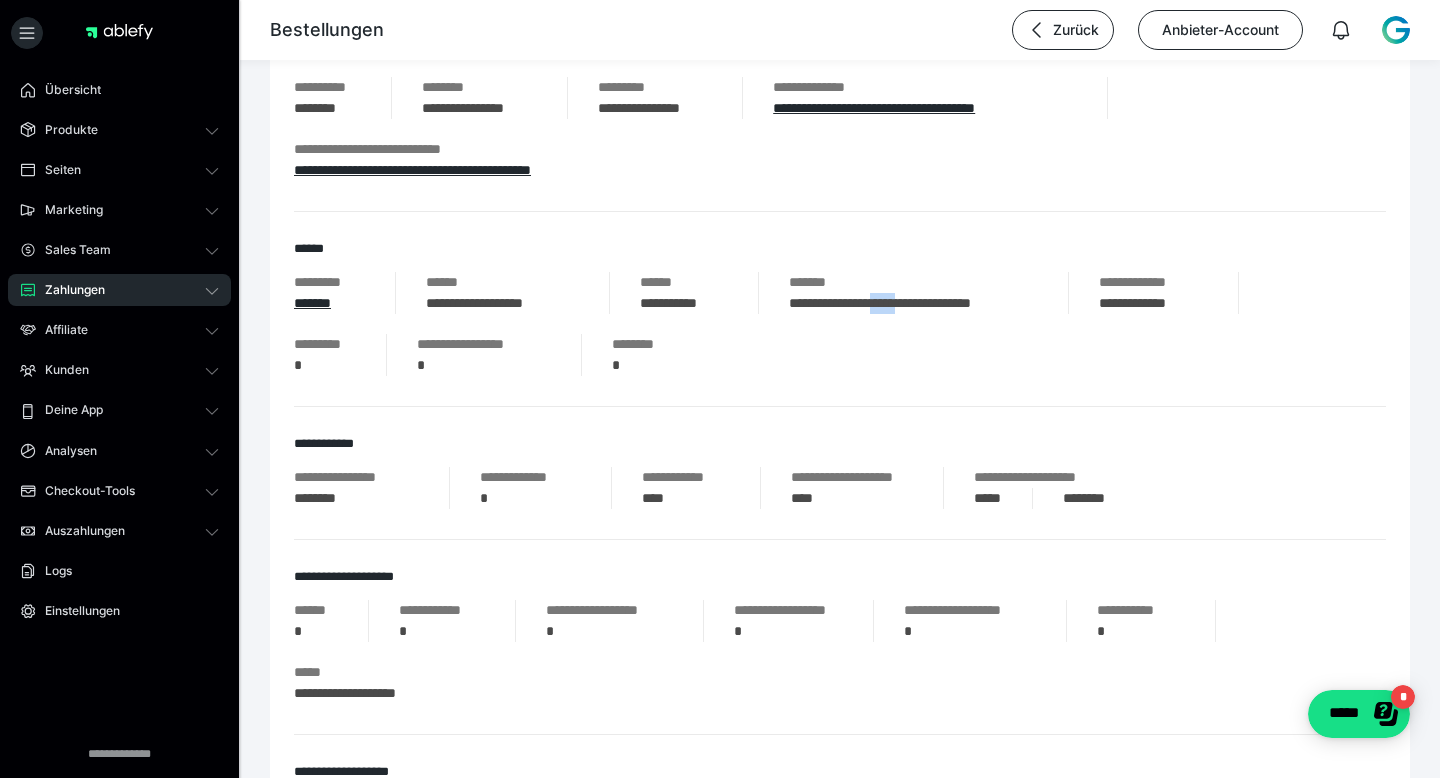 click on "**********" at bounding box center (913, 303) 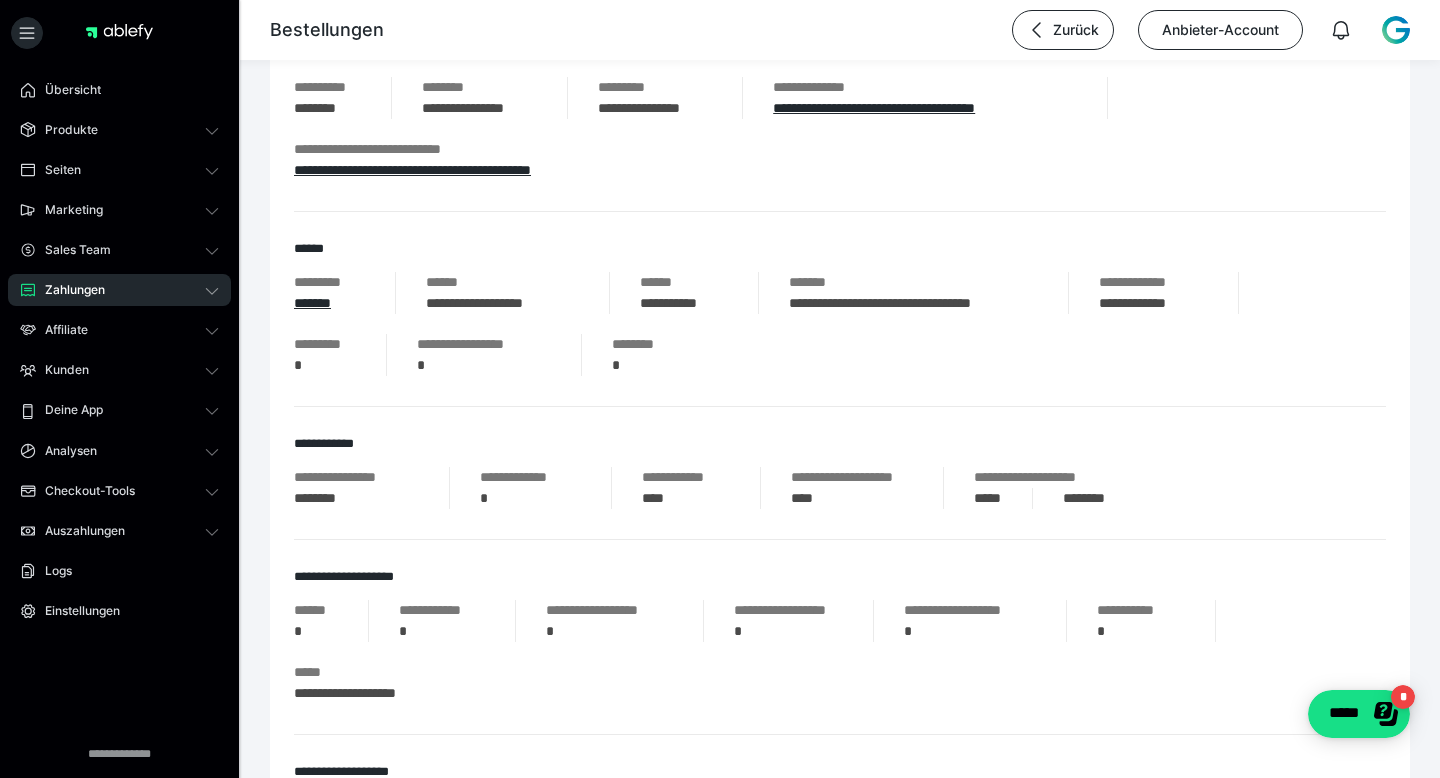 click on "**********" at bounding box center [913, 303] 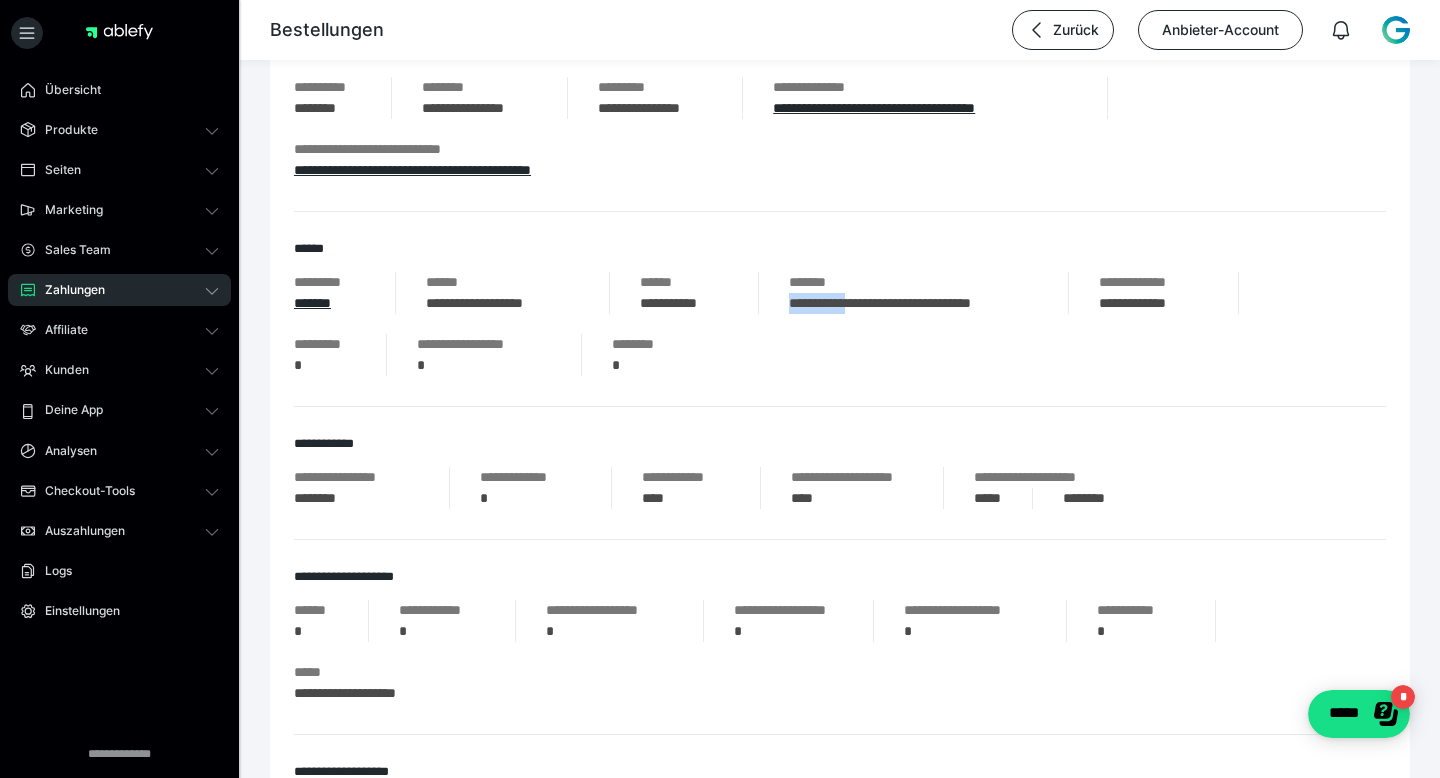 click on "**********" at bounding box center [913, 303] 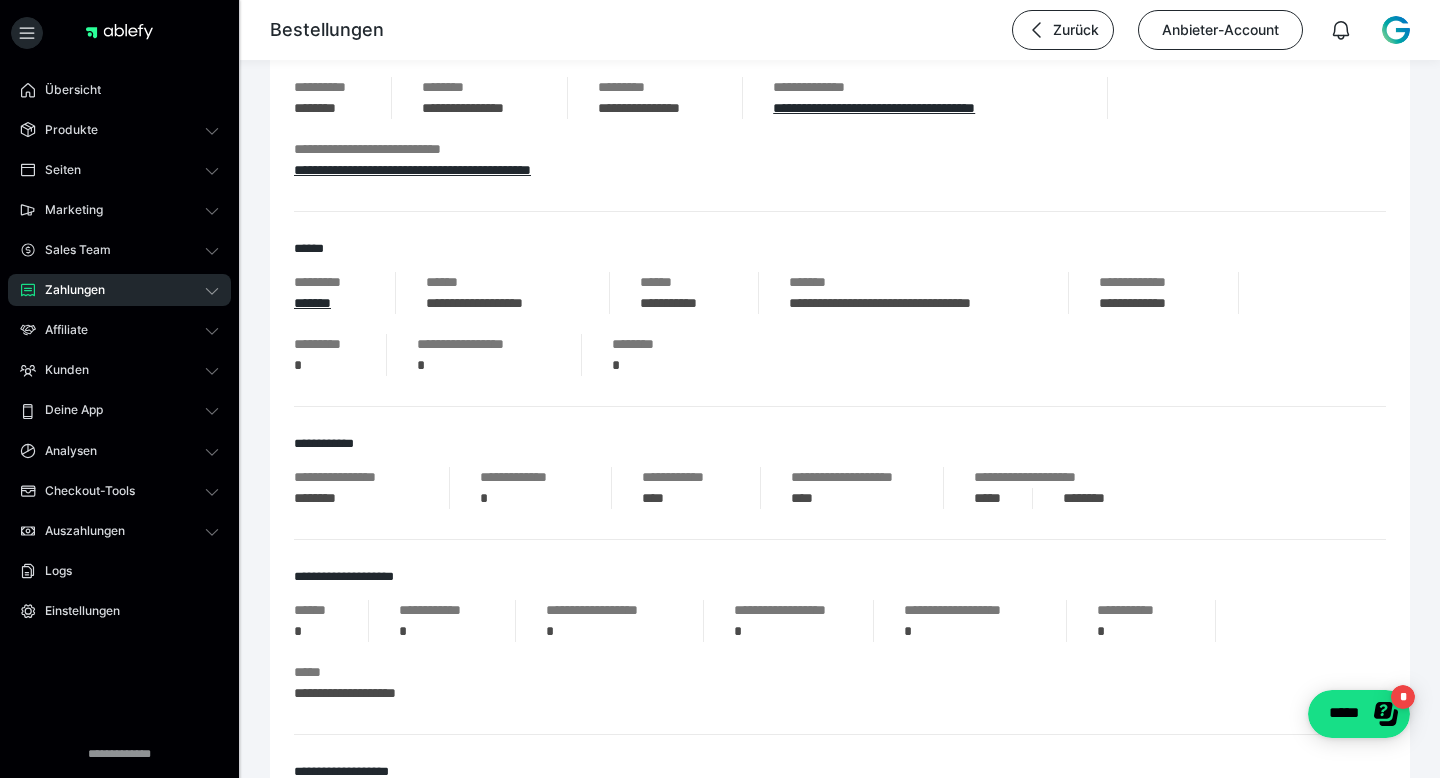 click on "**********" at bounding box center [913, 303] 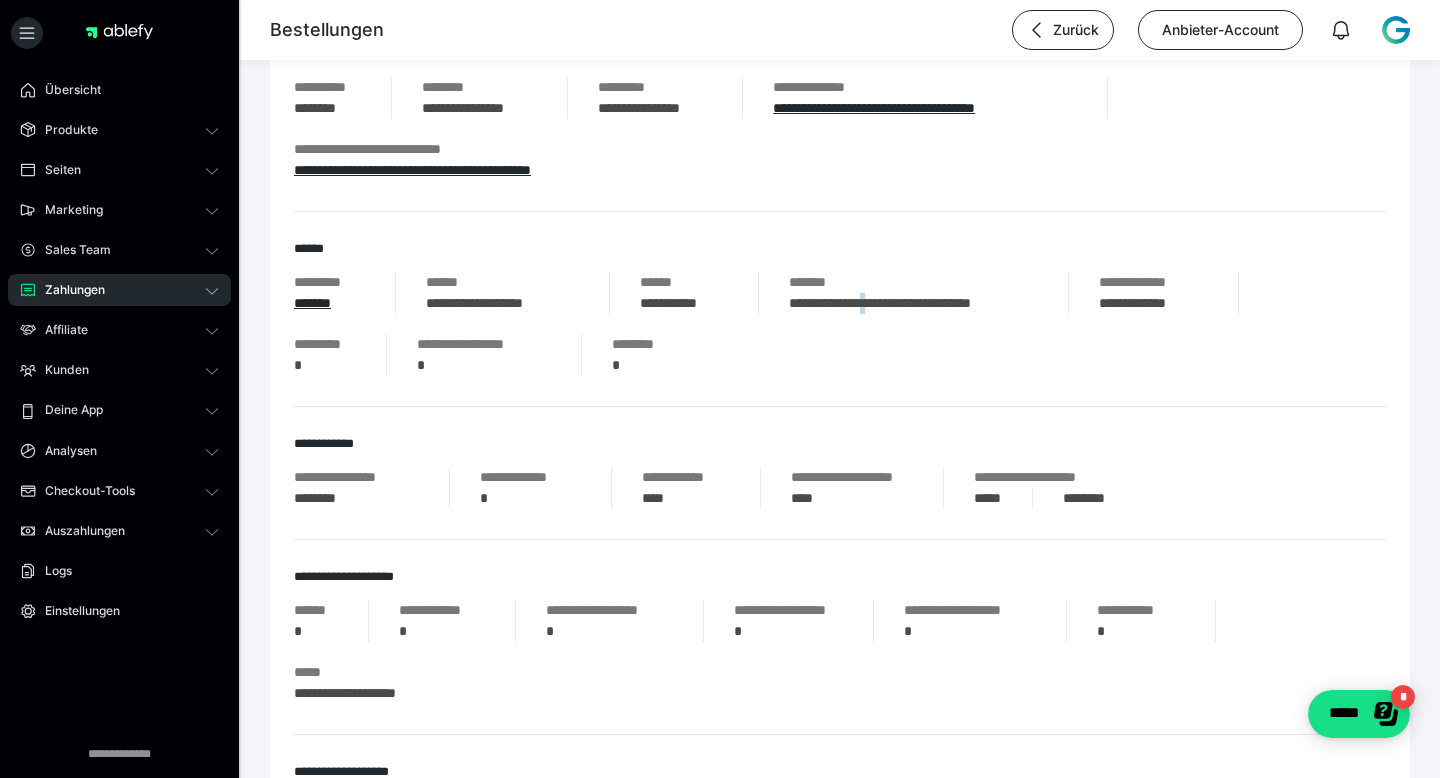 click on "**********" at bounding box center [913, 303] 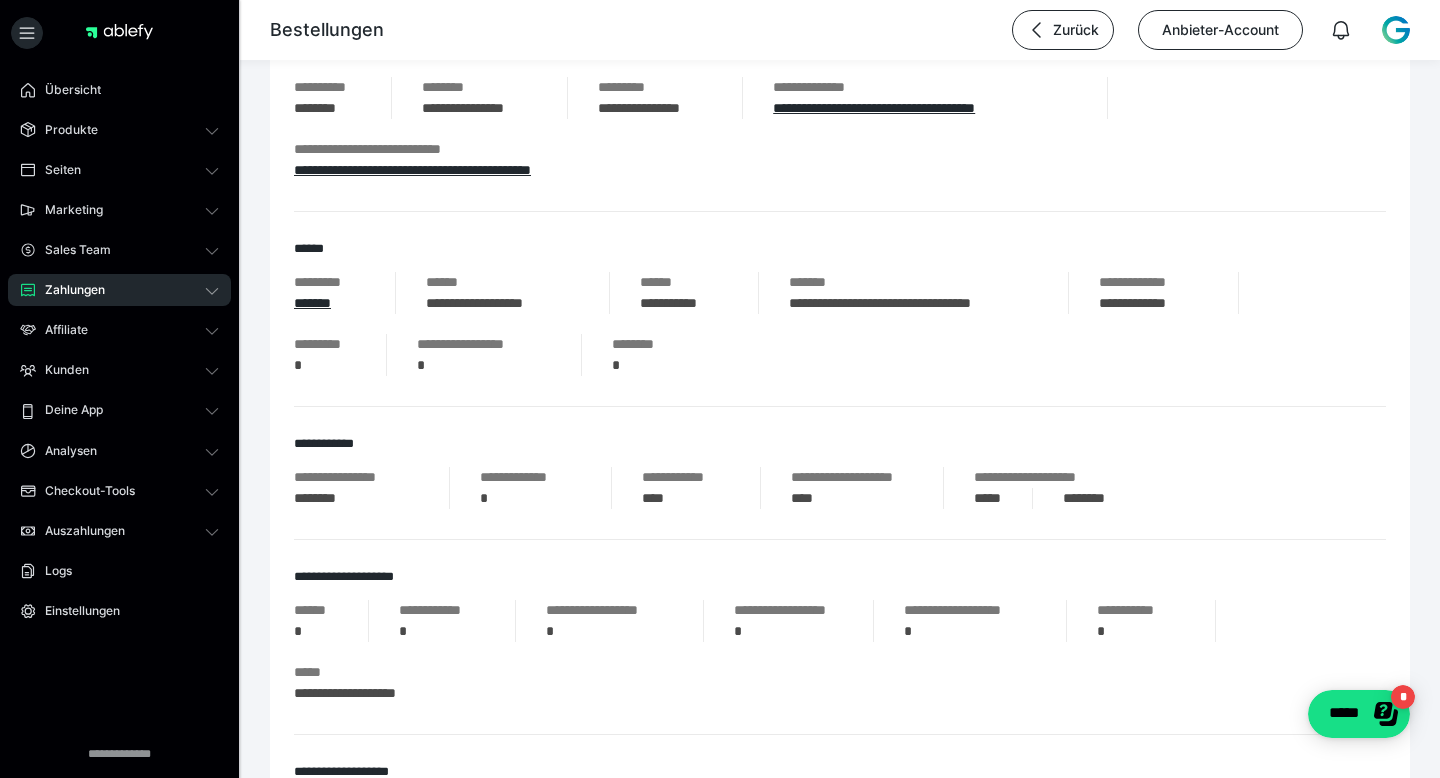 click on "**********" at bounding box center (913, 303) 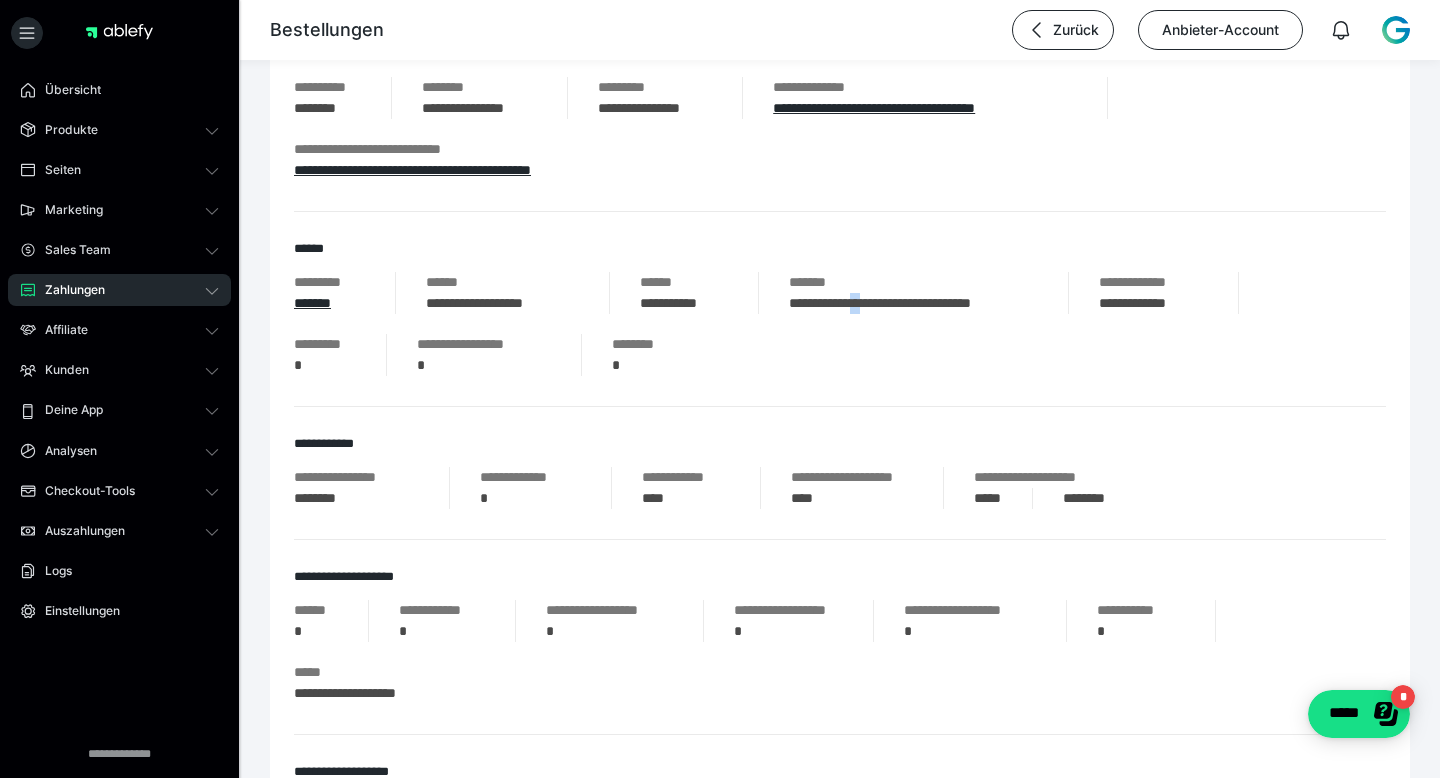 click on "**********" at bounding box center [913, 303] 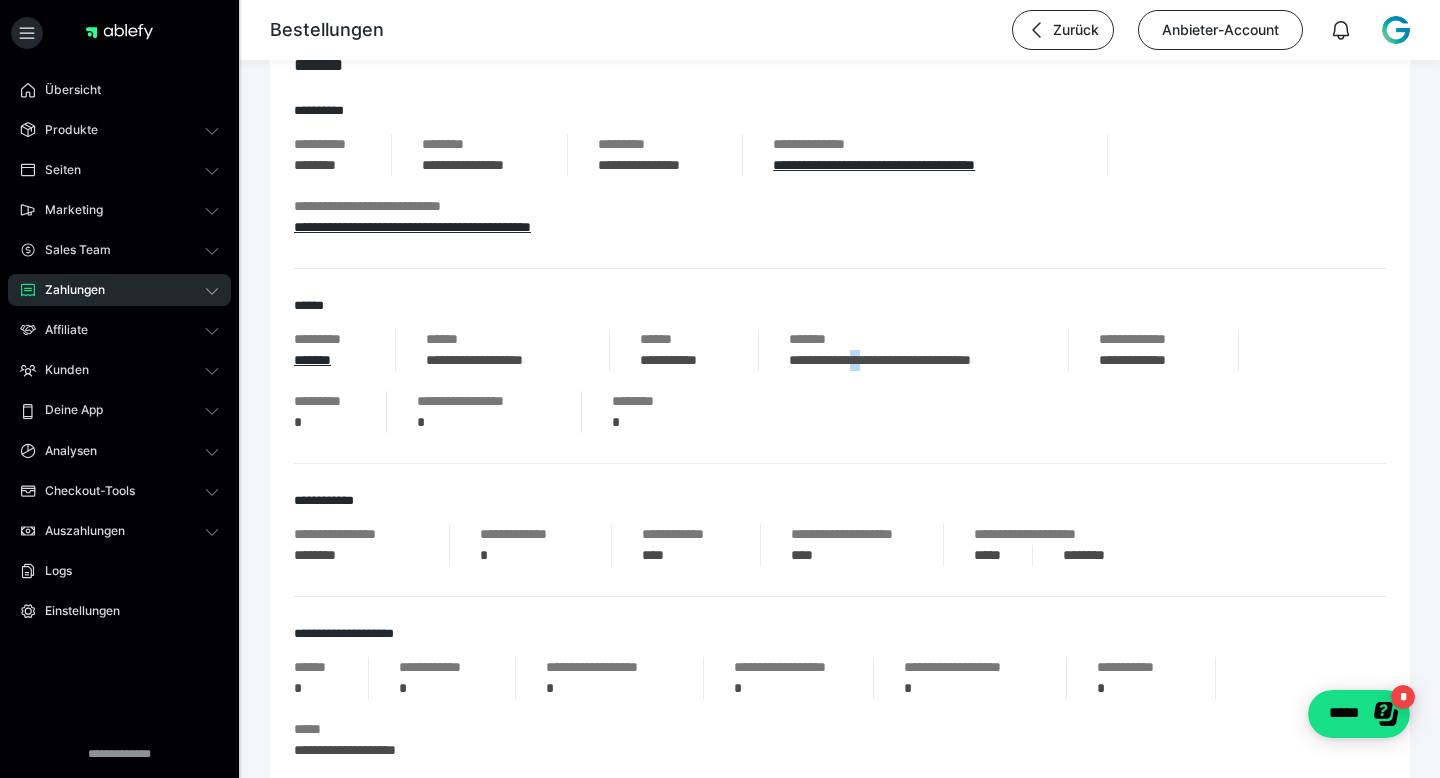 scroll, scrollTop: 246, scrollLeft: 0, axis: vertical 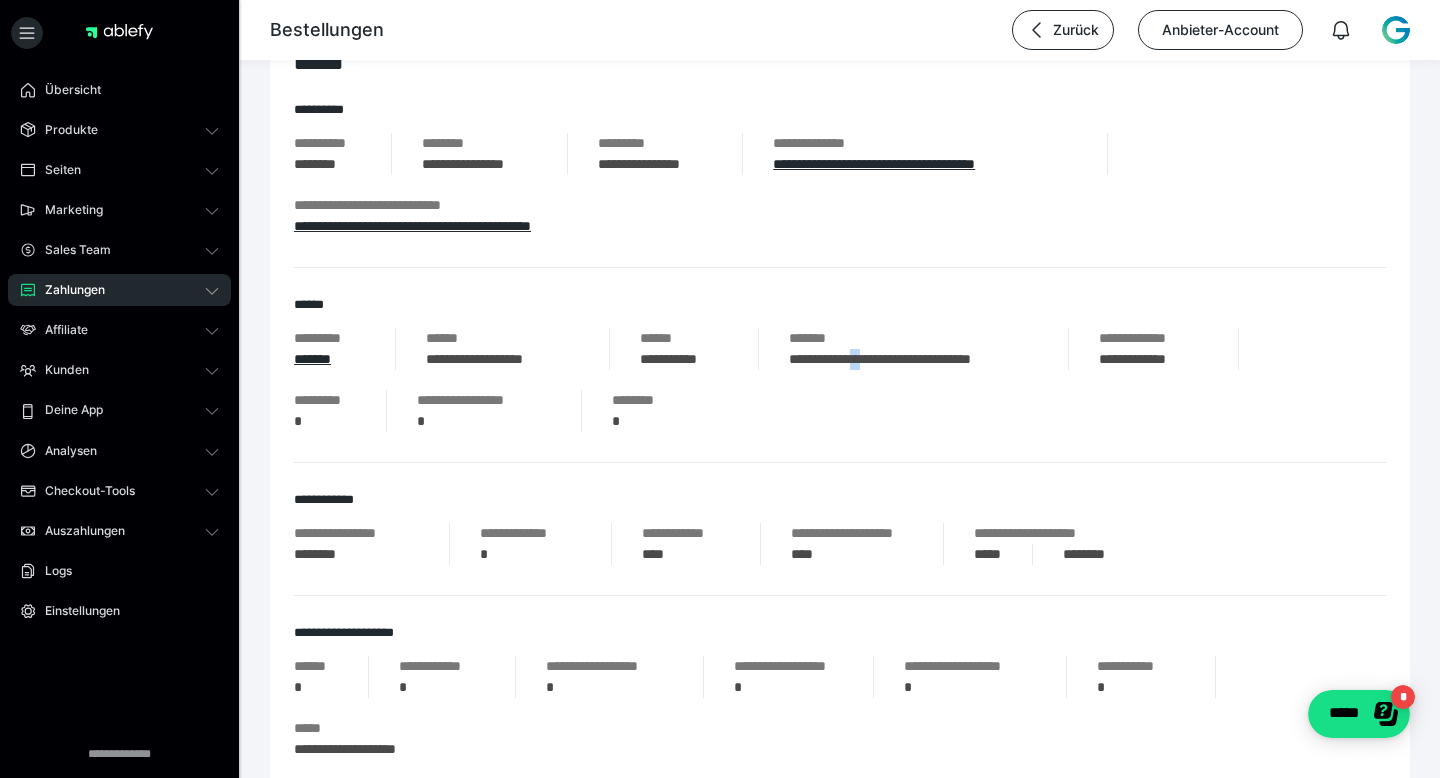 click on "**********" at bounding box center (684, 359) 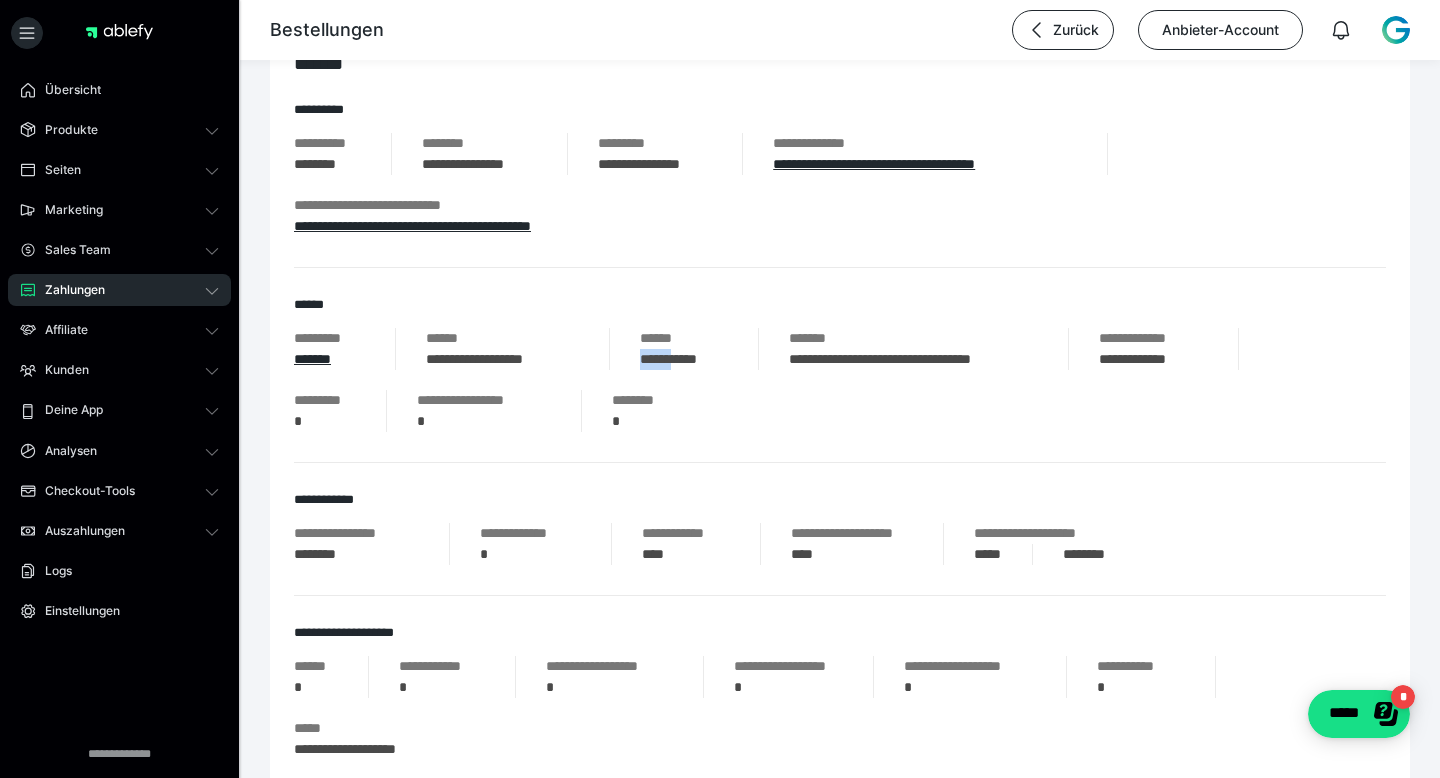 click on "**********" at bounding box center [684, 359] 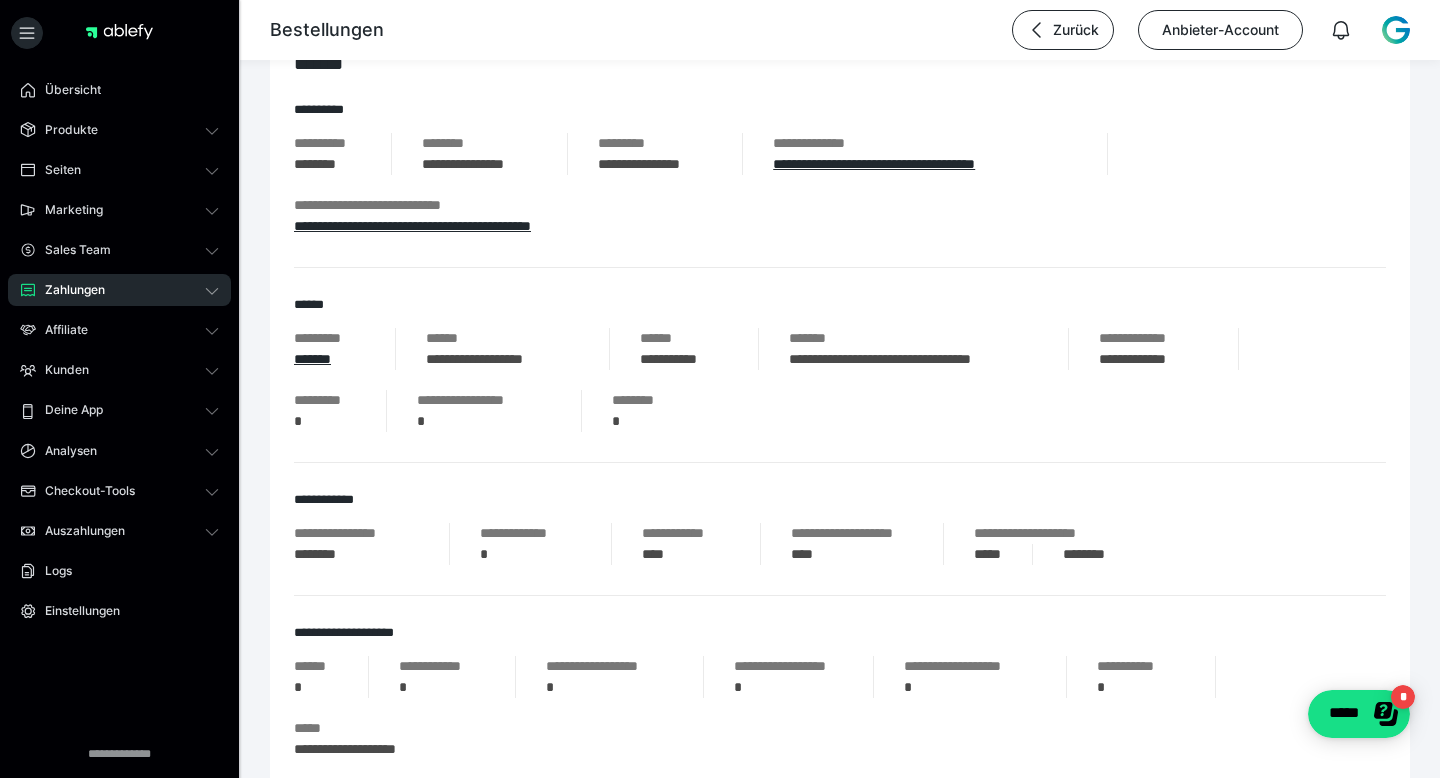 click on "**********" at bounding box center (684, 359) 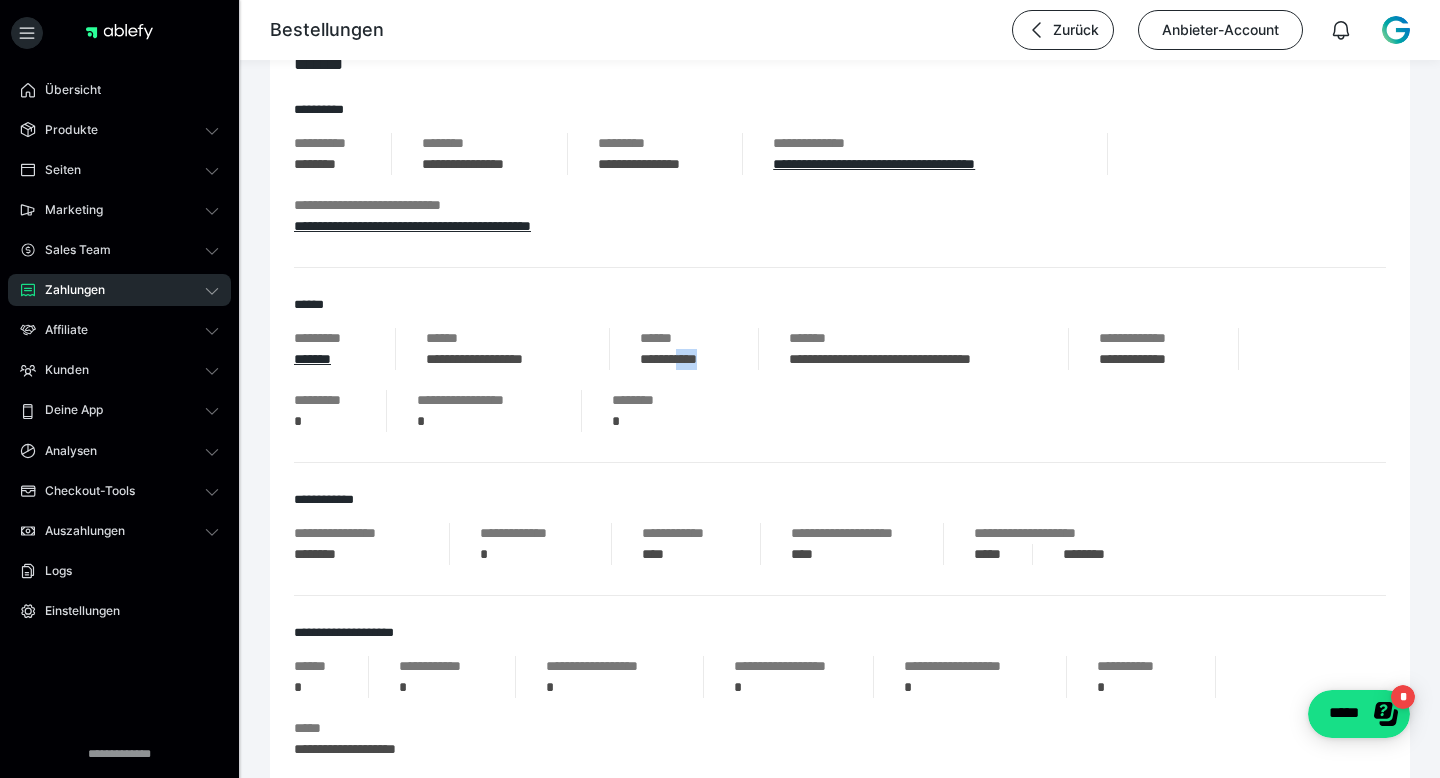 click on "**********" at bounding box center (684, 359) 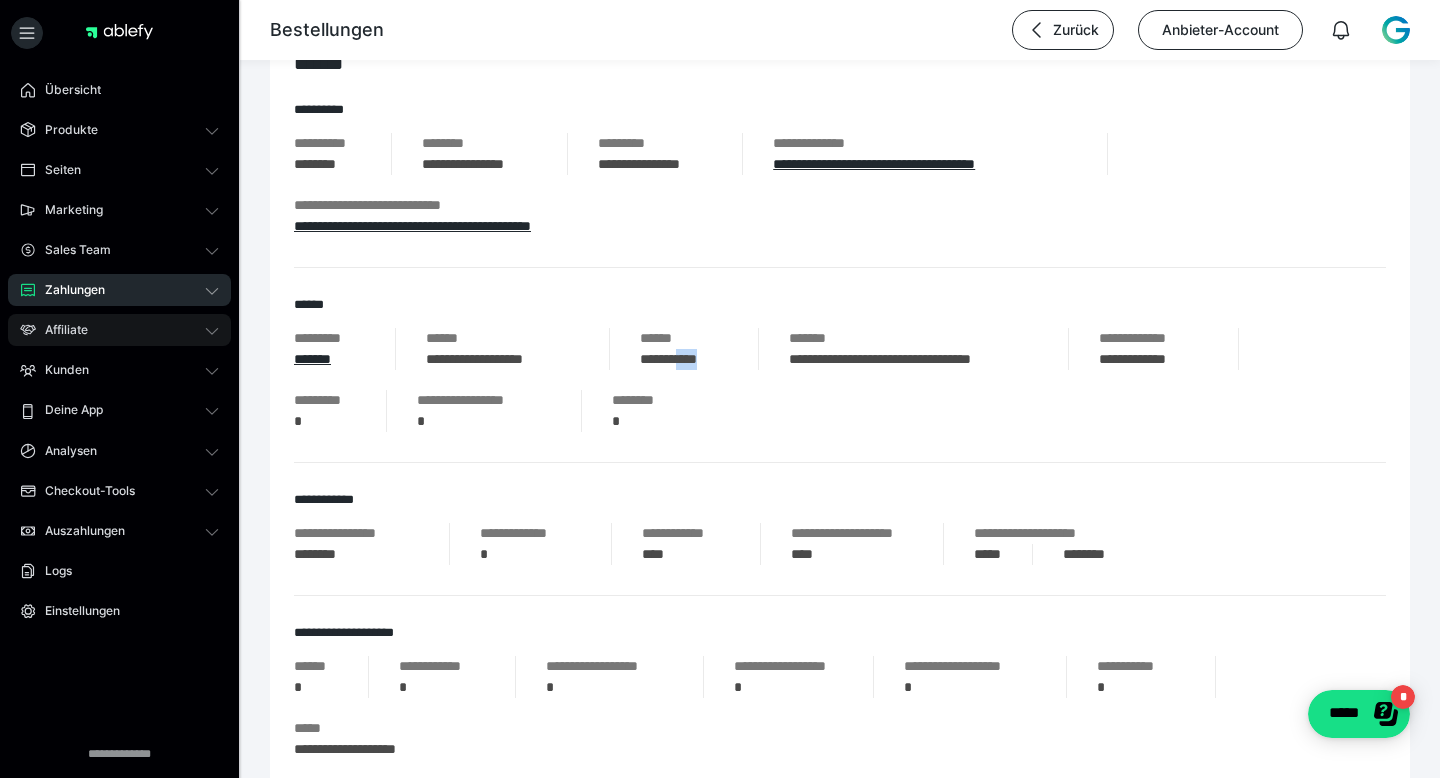 scroll, scrollTop: 250, scrollLeft: 0, axis: vertical 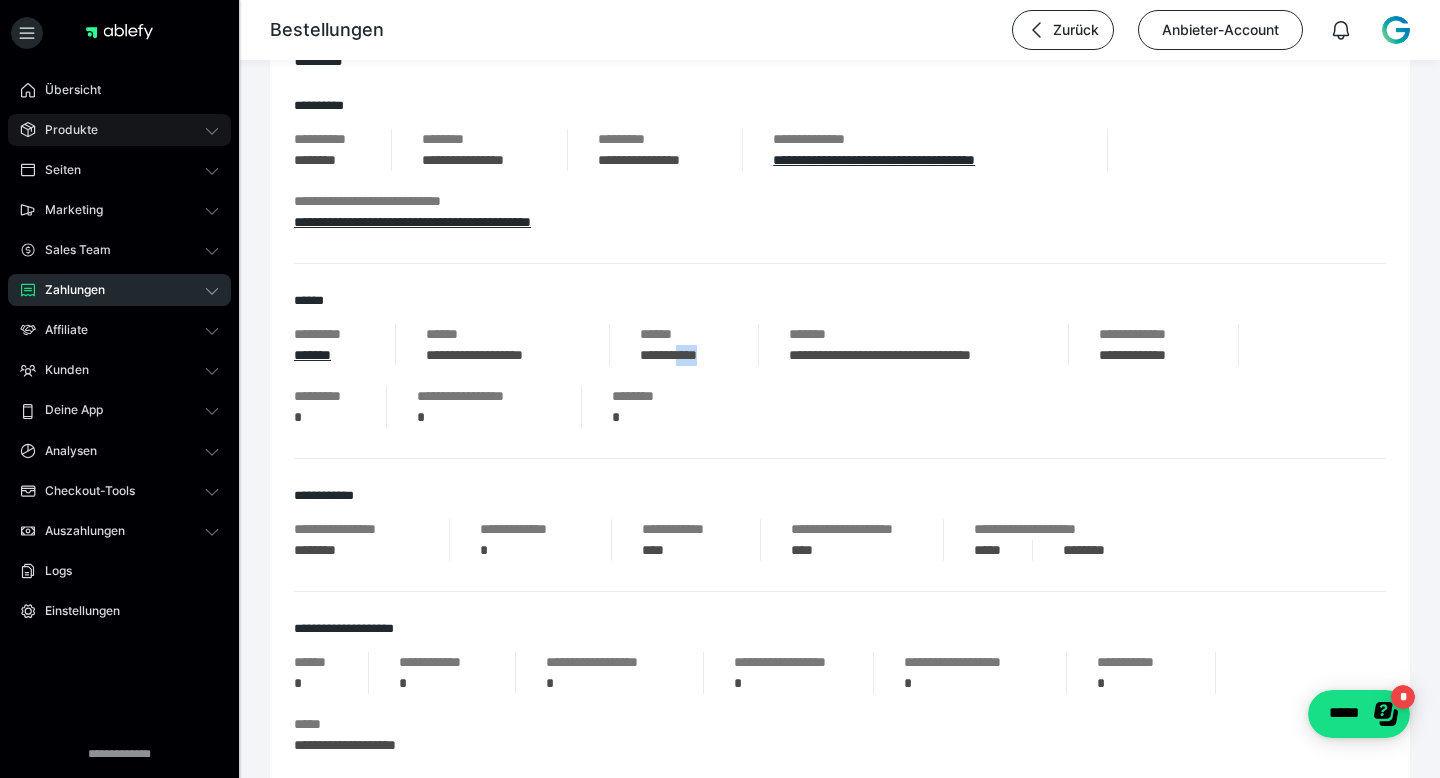 click on "Produkte" at bounding box center [119, 130] 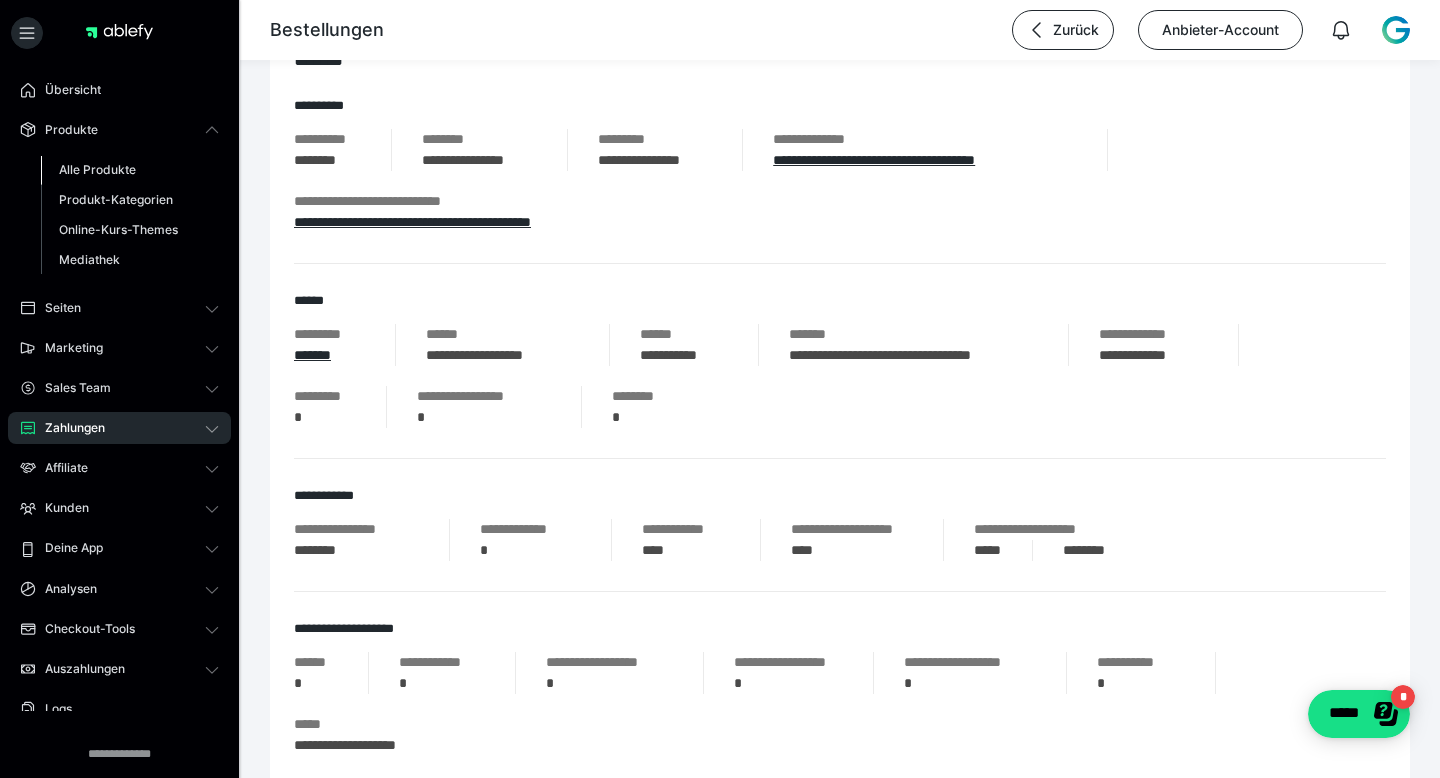 click on "Alle Produkte" at bounding box center (130, 170) 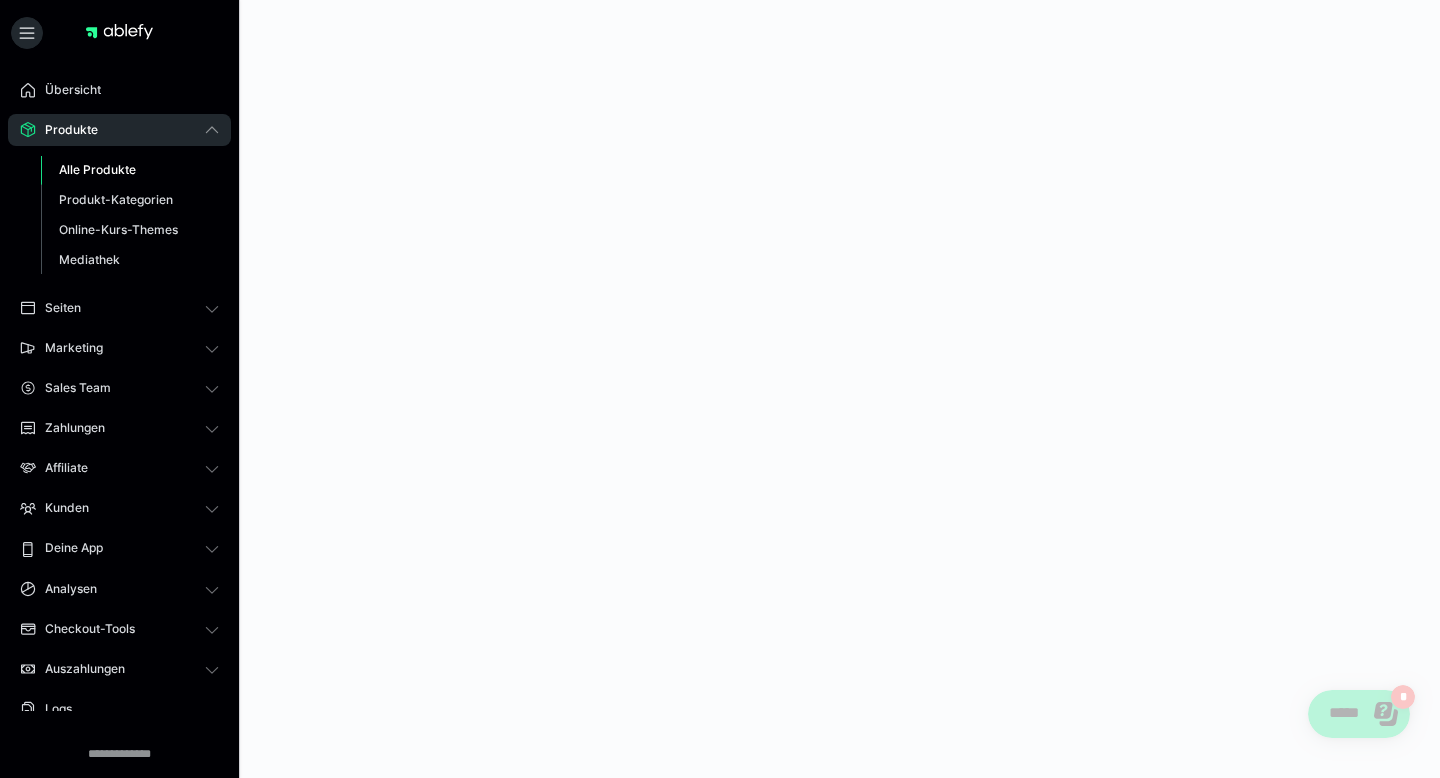 scroll, scrollTop: 0, scrollLeft: 0, axis: both 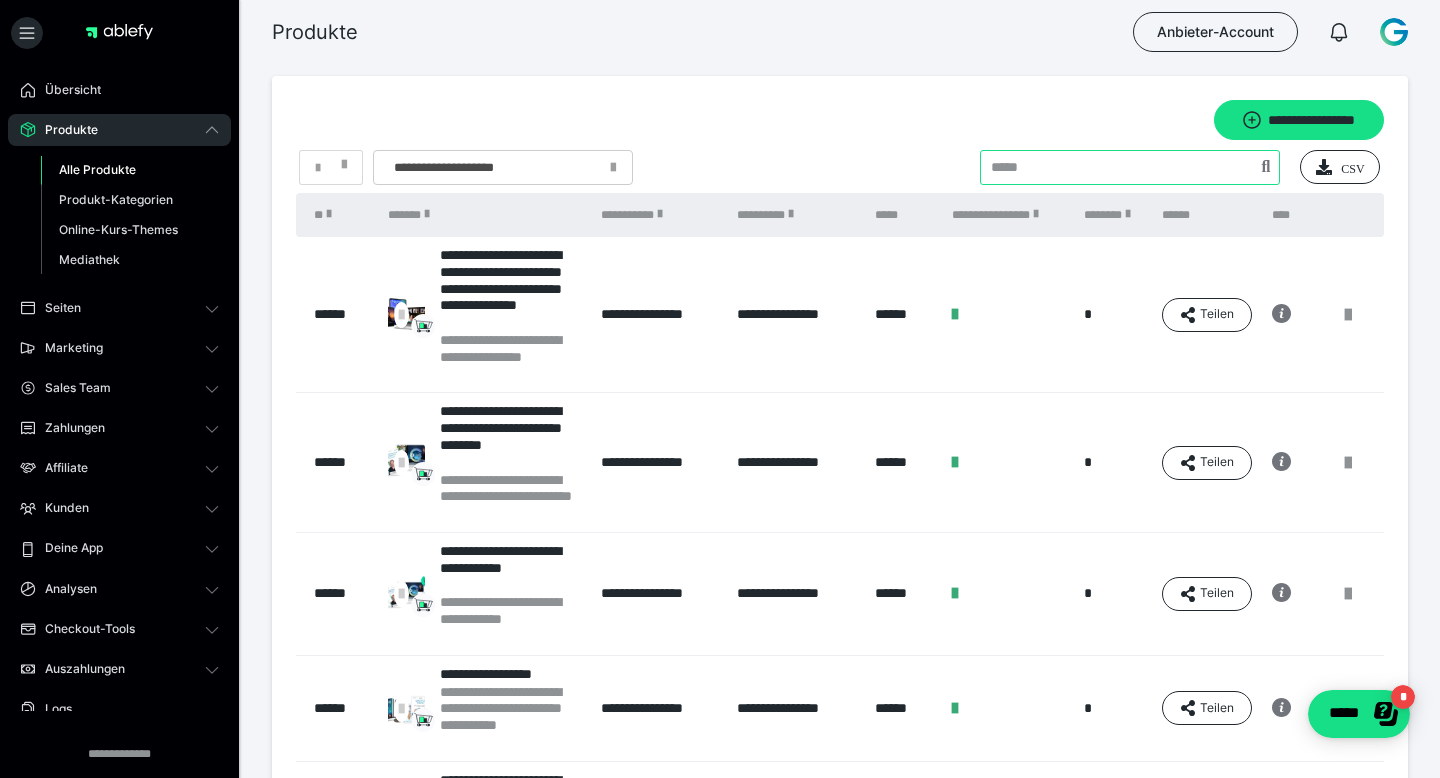 click at bounding box center (1130, 167) 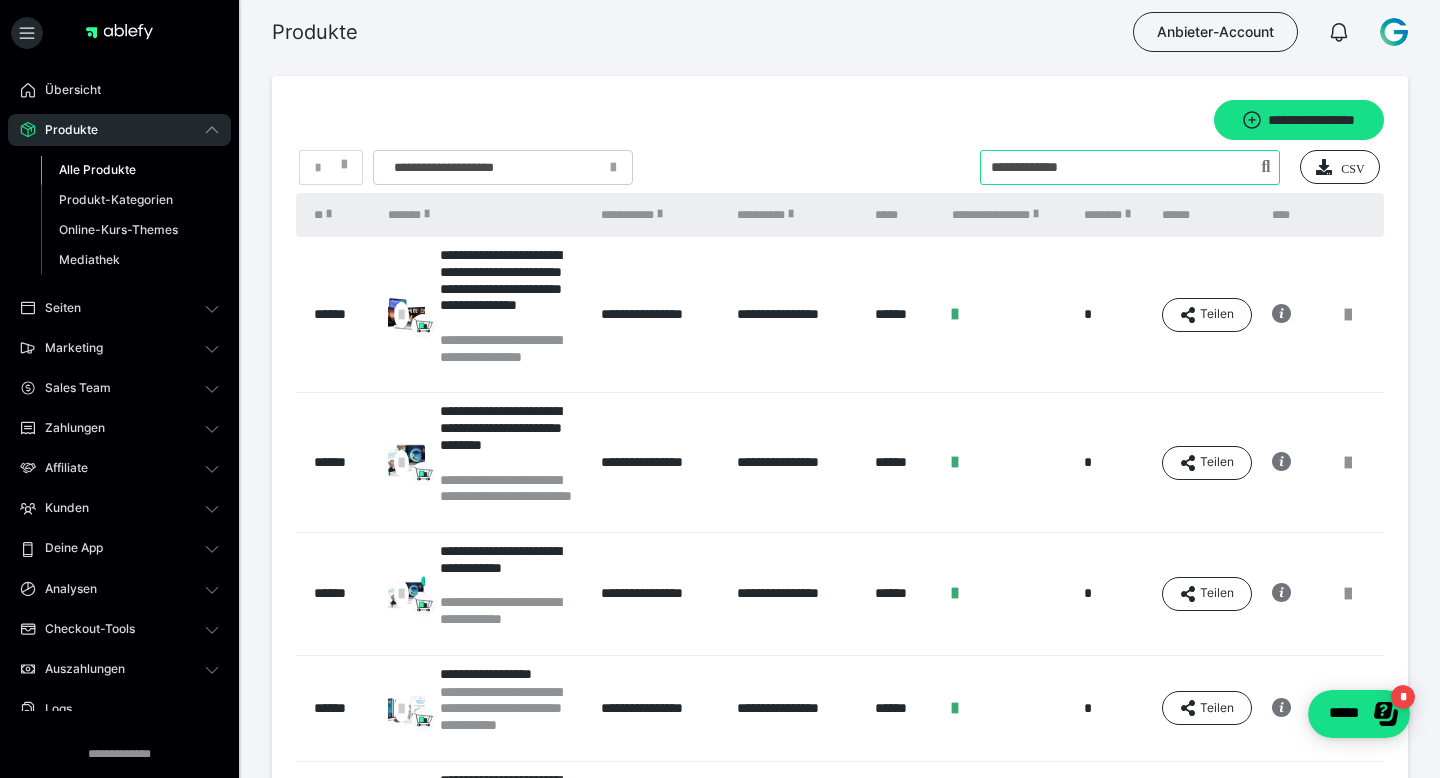 type on "**********" 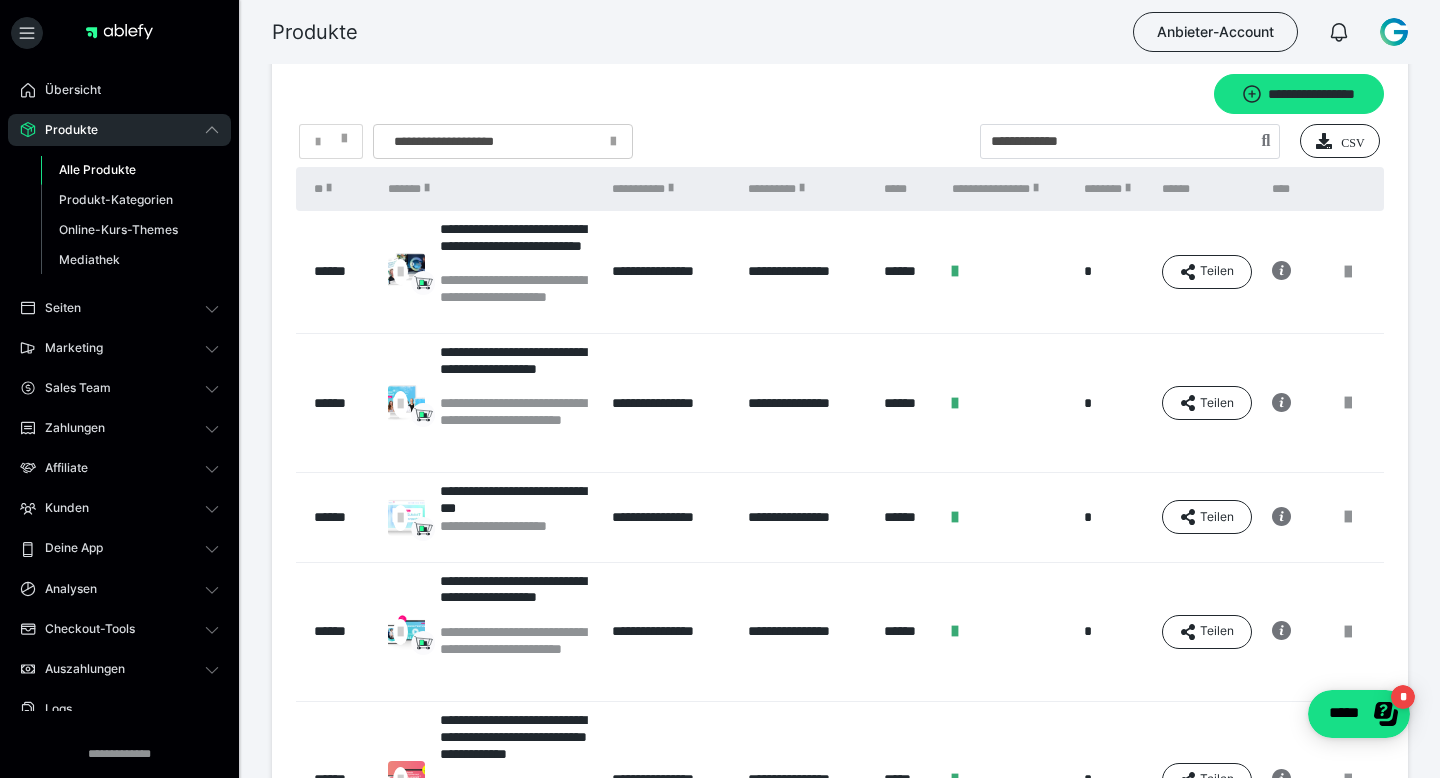 scroll, scrollTop: 0, scrollLeft: 0, axis: both 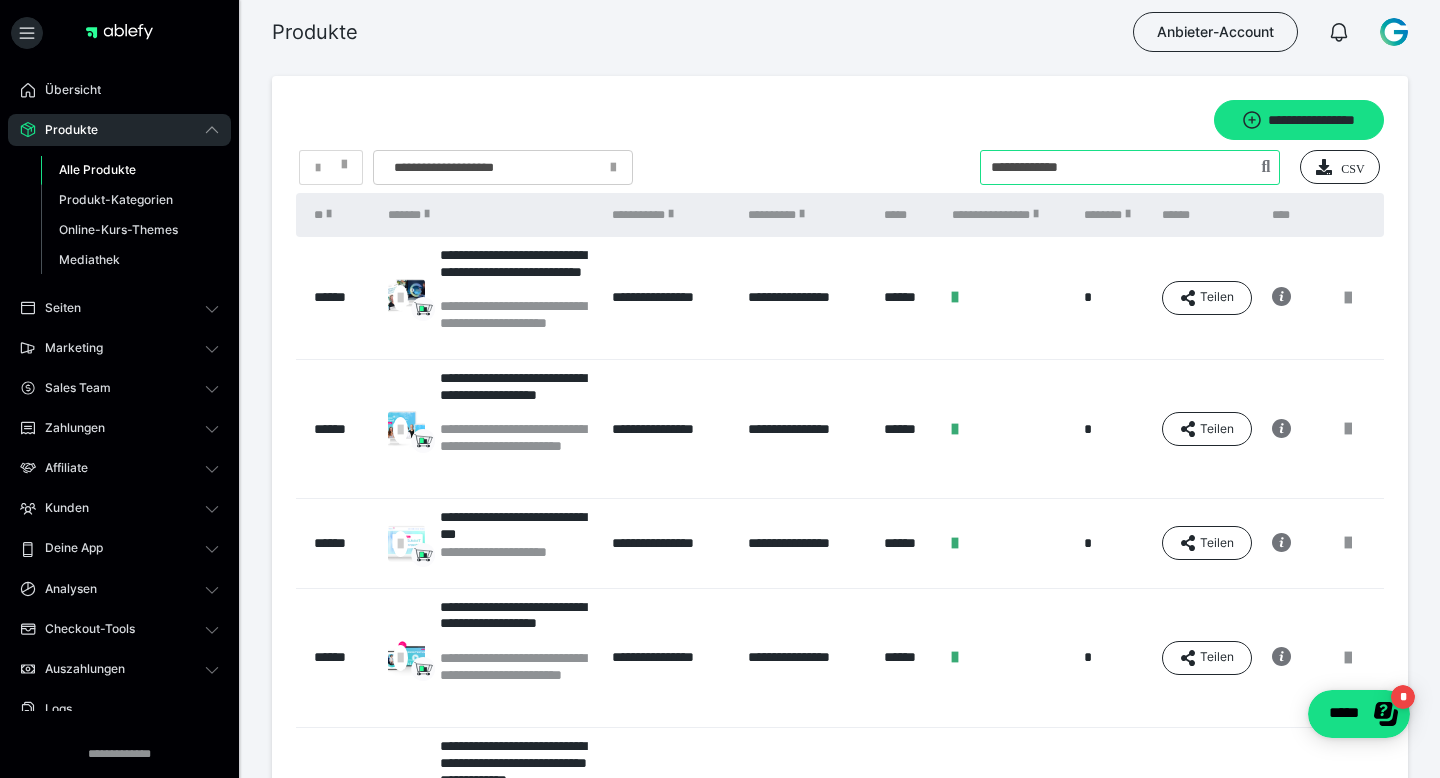 drag, startPoint x: 1153, startPoint y: 175, endPoint x: 946, endPoint y: 160, distance: 207.54277 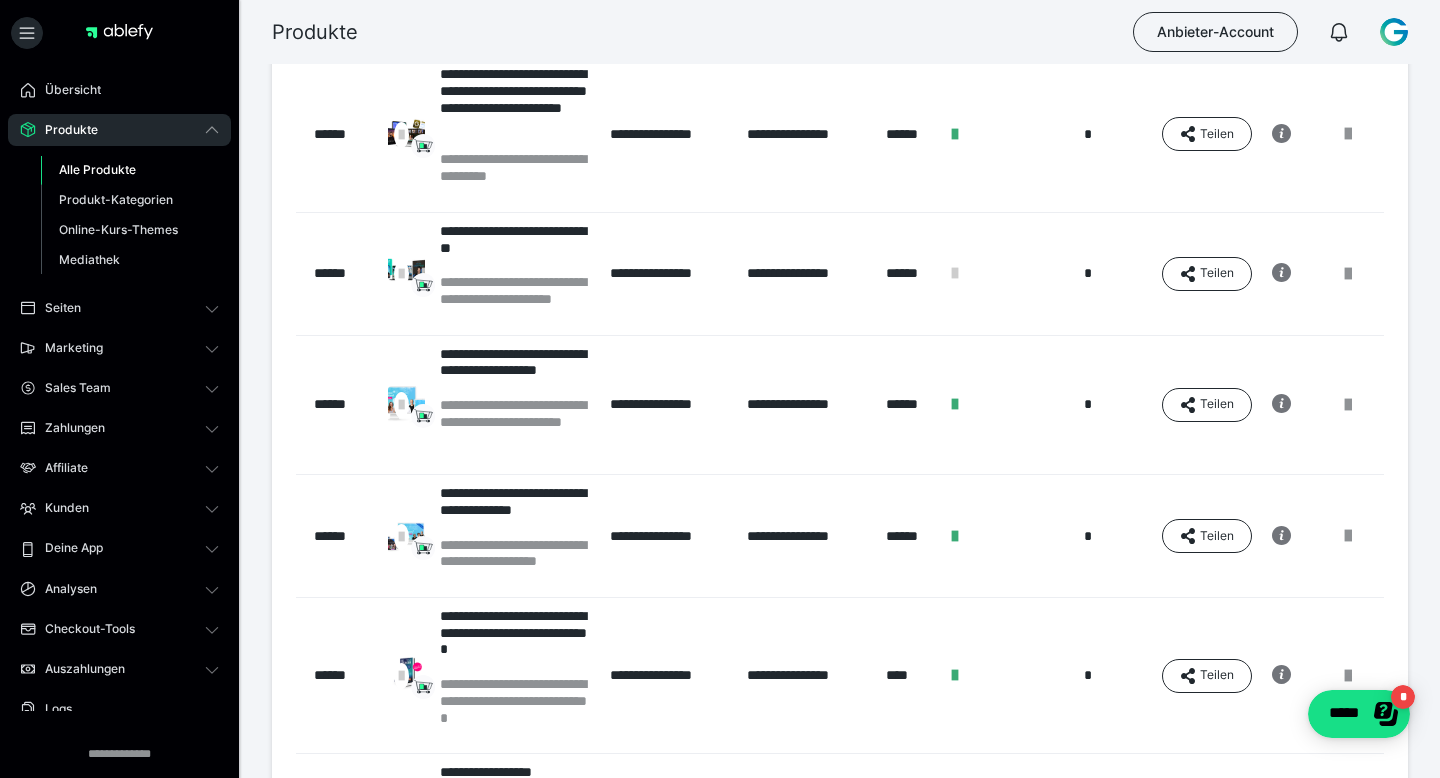 scroll, scrollTop: 0, scrollLeft: 0, axis: both 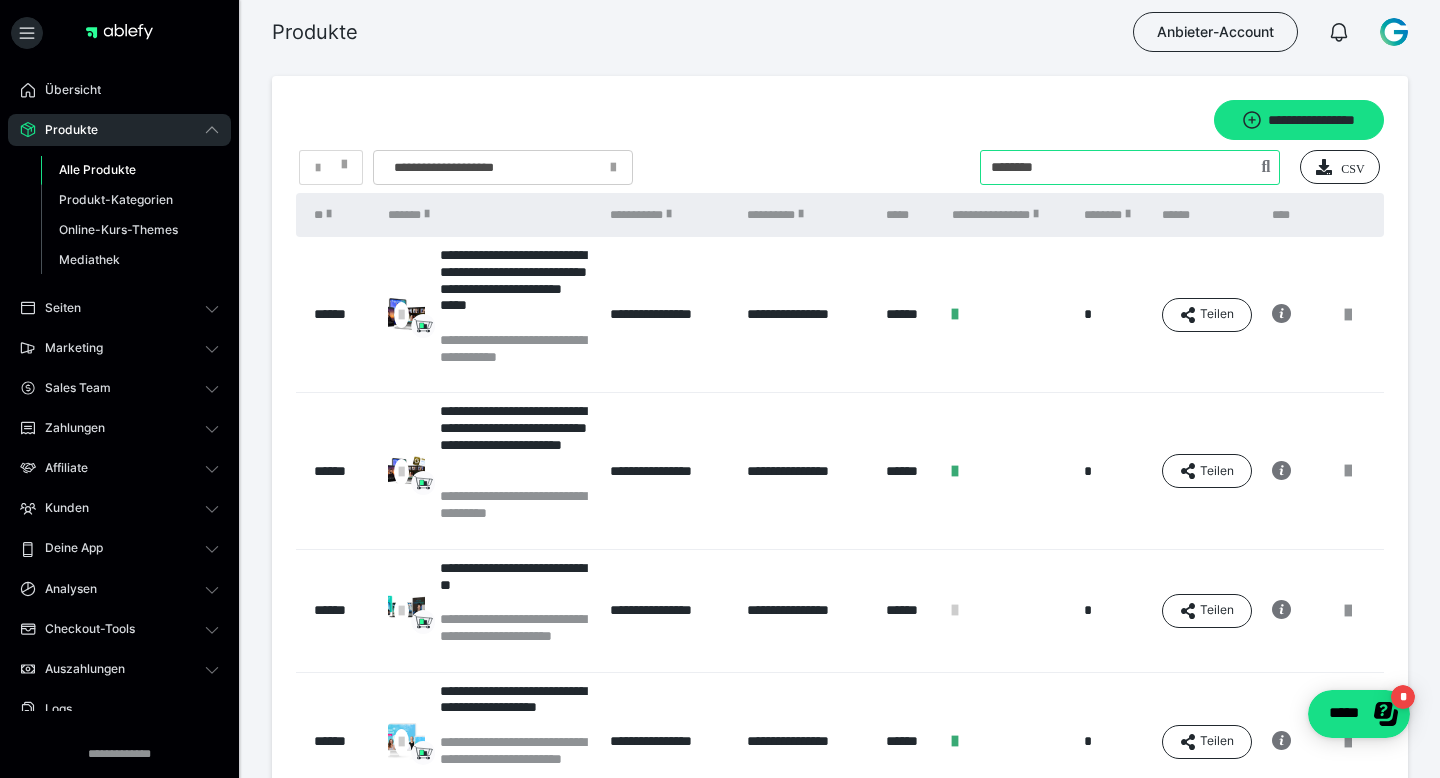 drag, startPoint x: 1051, startPoint y: 171, endPoint x: 846, endPoint y: 156, distance: 205.54805 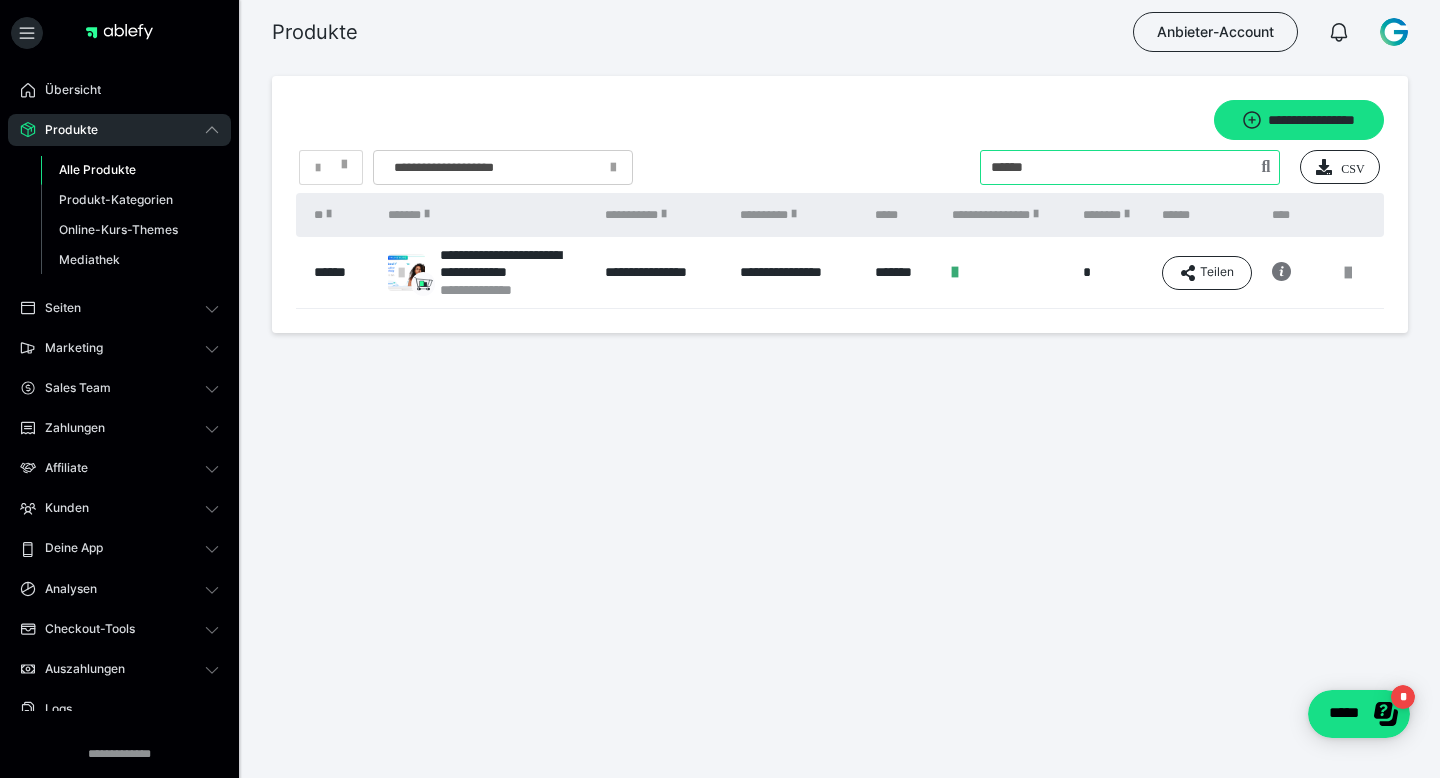 click at bounding box center [1130, 167] 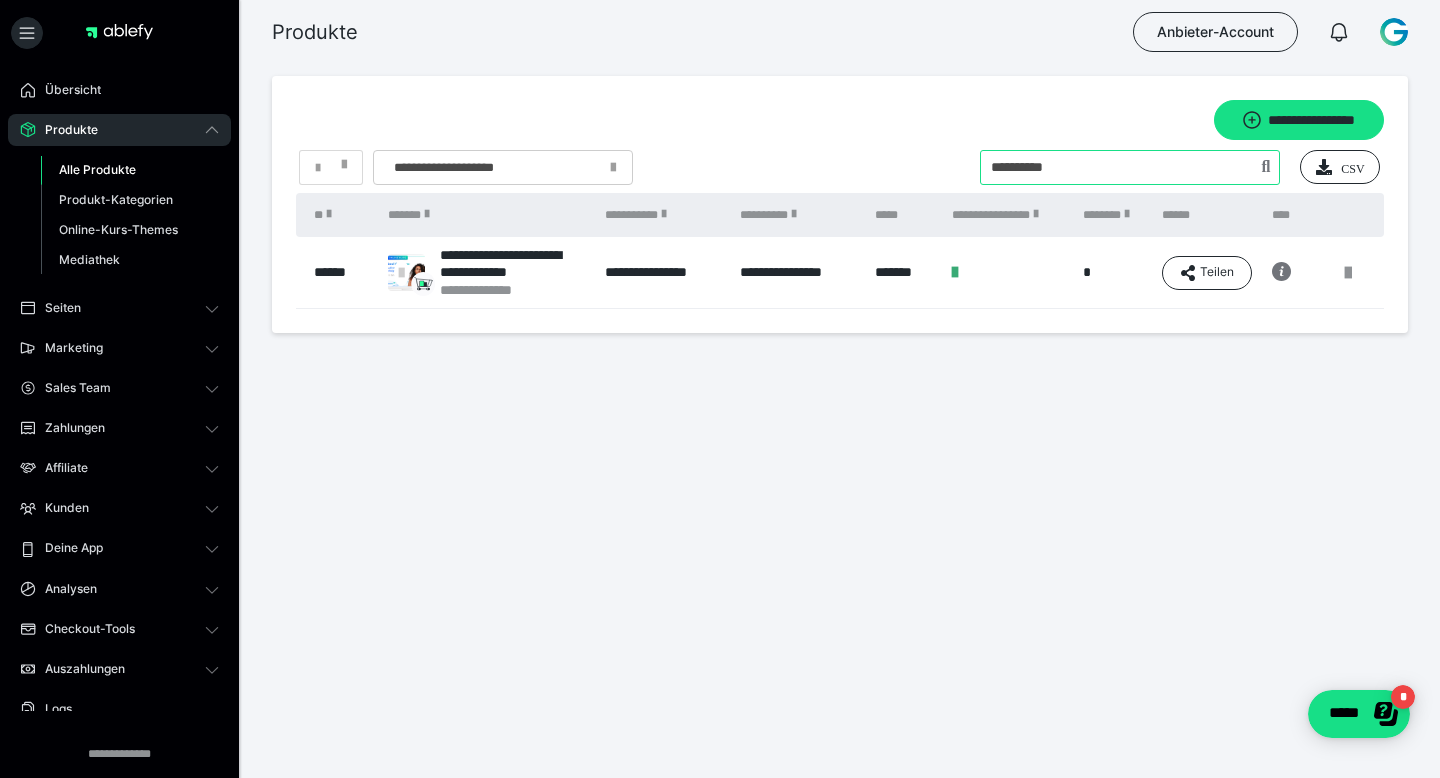 type on "**********" 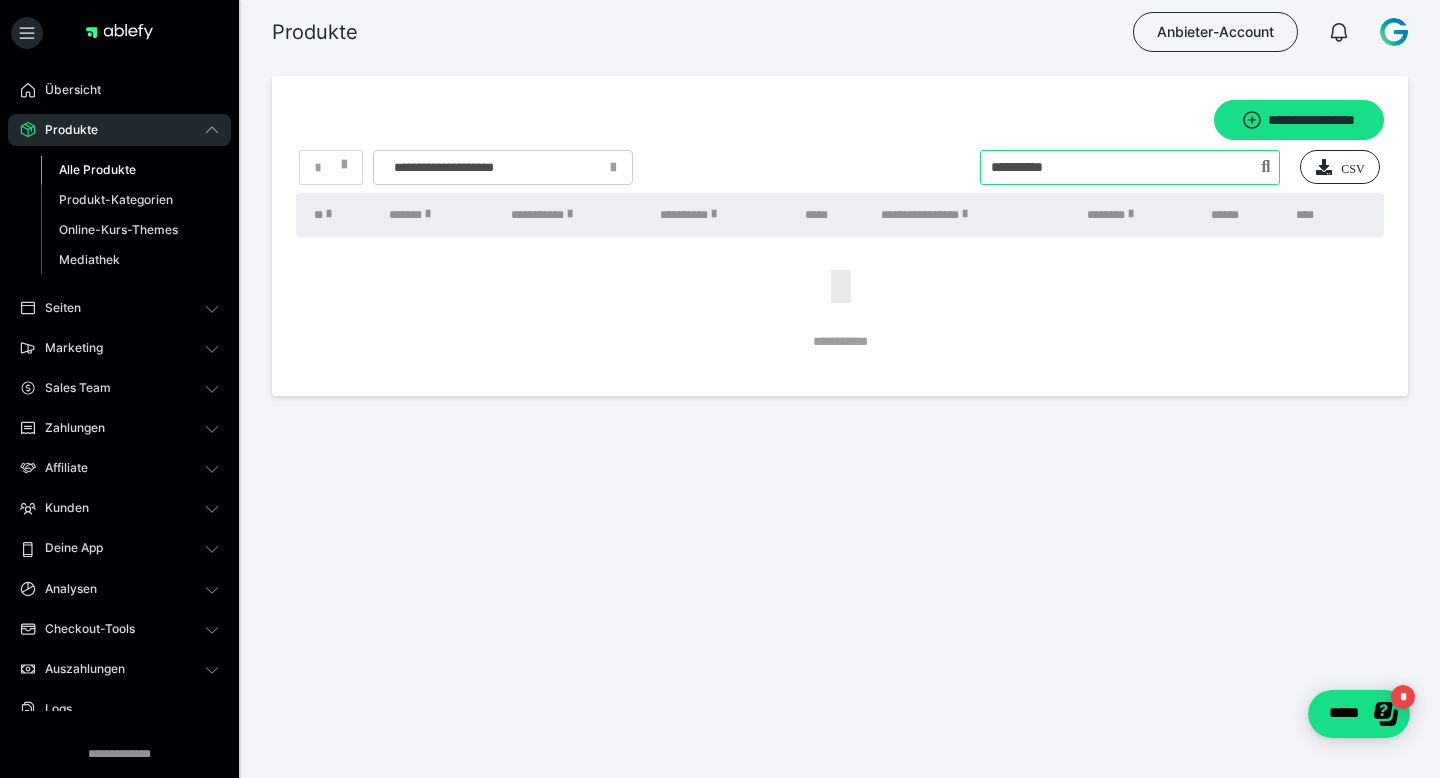 drag, startPoint x: 1079, startPoint y: 168, endPoint x: 931, endPoint y: 174, distance: 148.12157 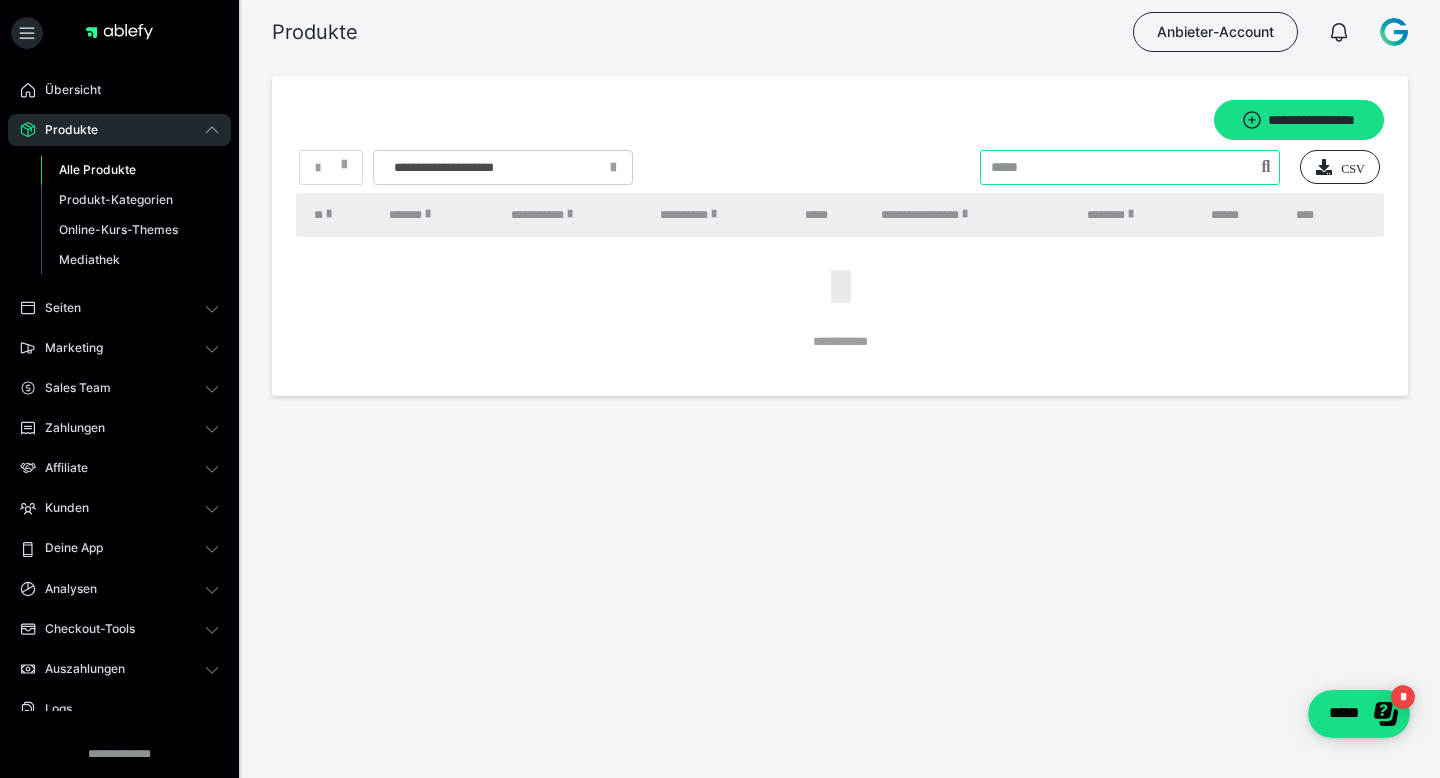 type 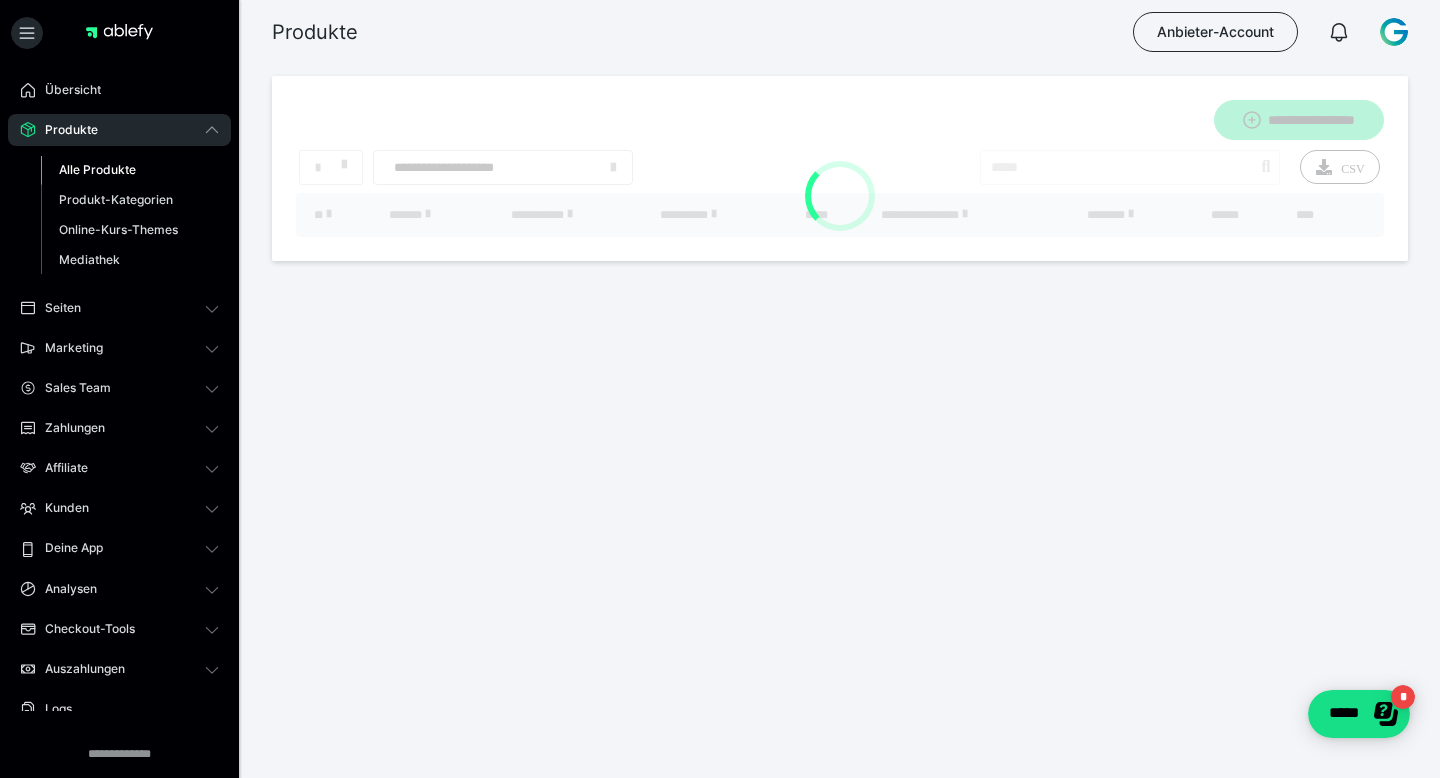 click at bounding box center (1365, 32) 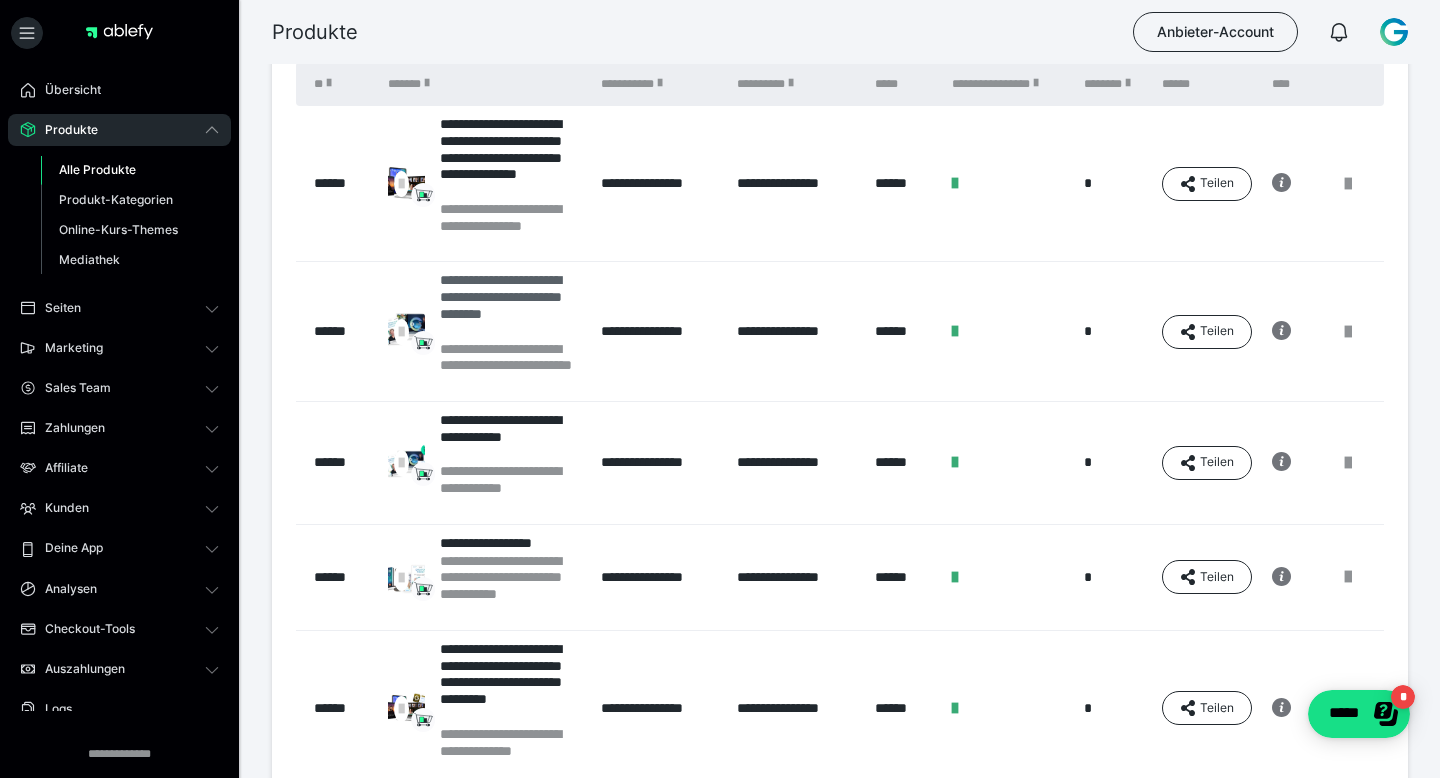 scroll, scrollTop: 0, scrollLeft: 0, axis: both 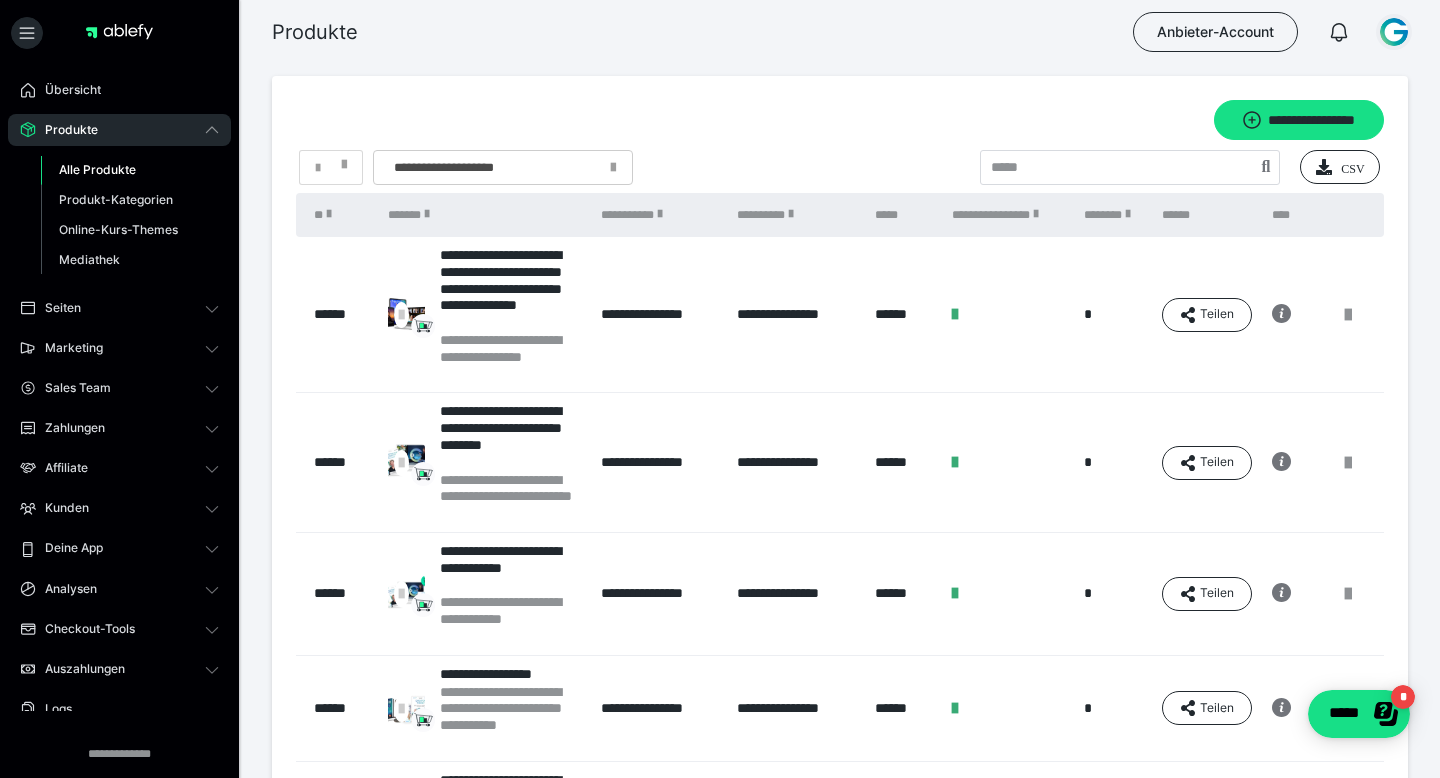 click at bounding box center (1394, 32) 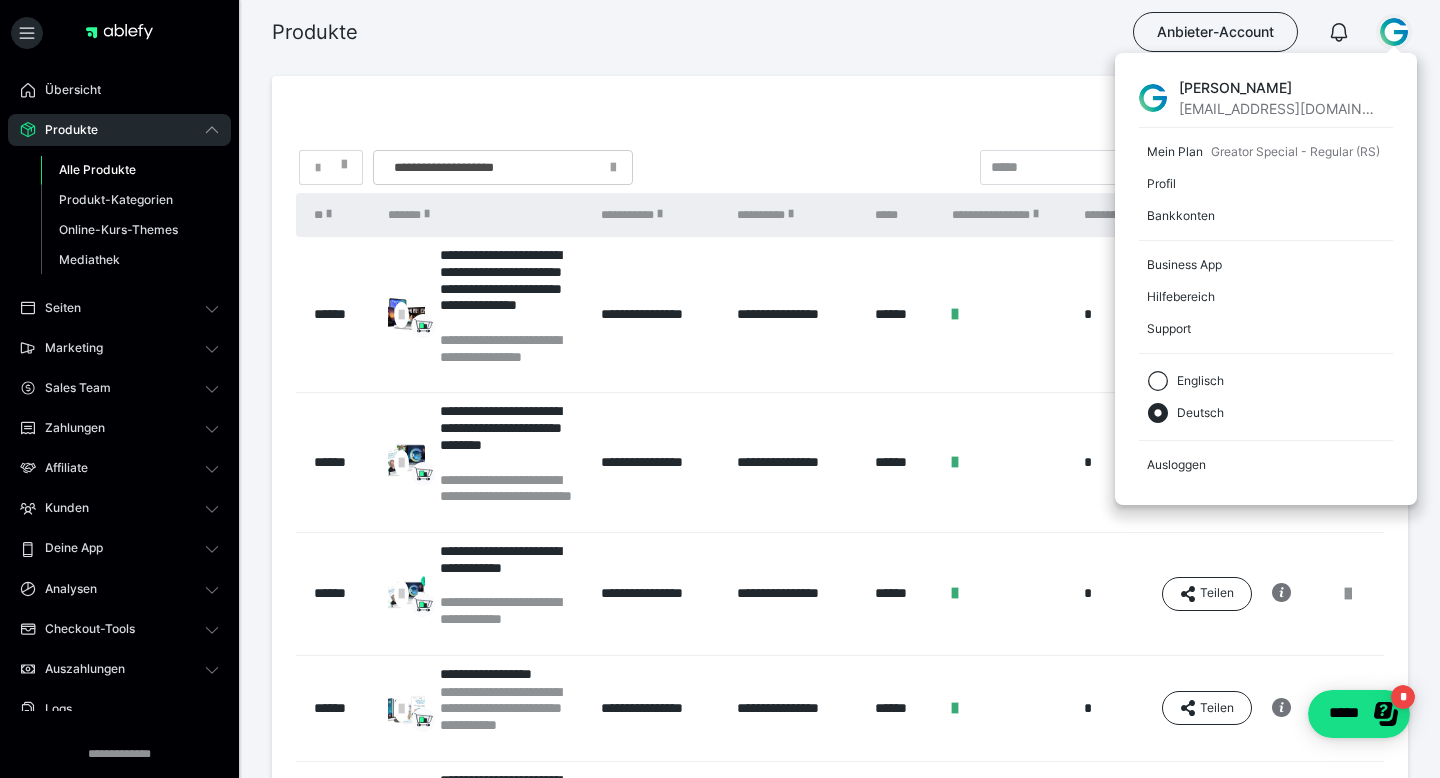 click on "Produkte Anbieter-Account [PERSON_NAME] [EMAIL_ADDRESS][DOMAIN_NAME] Mein Plan Greator Special  - Regular (RS) Profil Bankkonten Business App Hilfebereich Support Englisch Deutsch Ausloggen" at bounding box center (720, 32) 